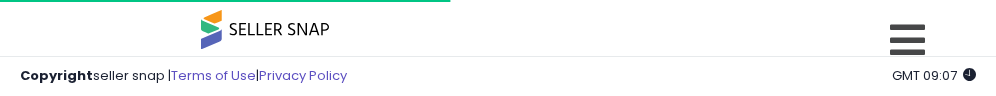 scroll, scrollTop: 0, scrollLeft: 0, axis: both 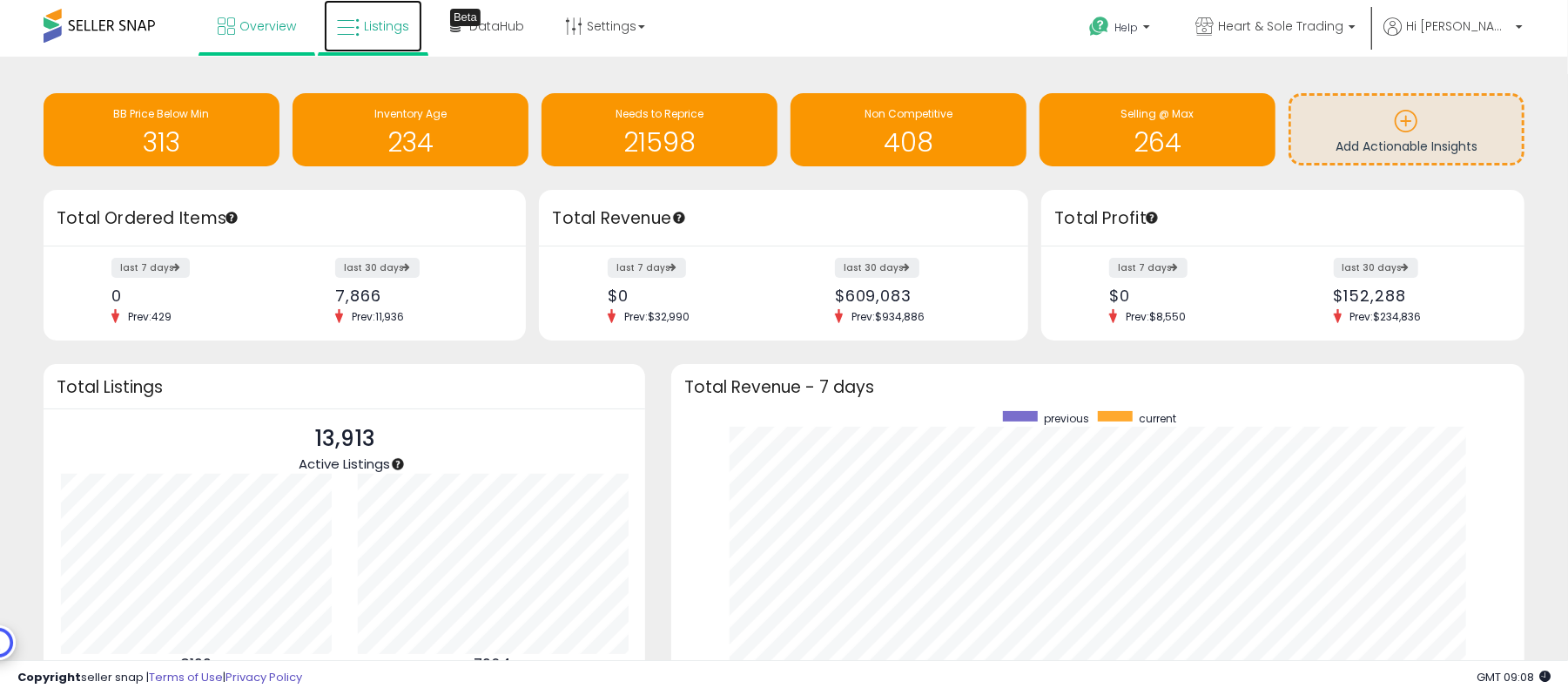 drag, startPoint x: 411, startPoint y: 37, endPoint x: 392, endPoint y: 29, distance: 20.615528 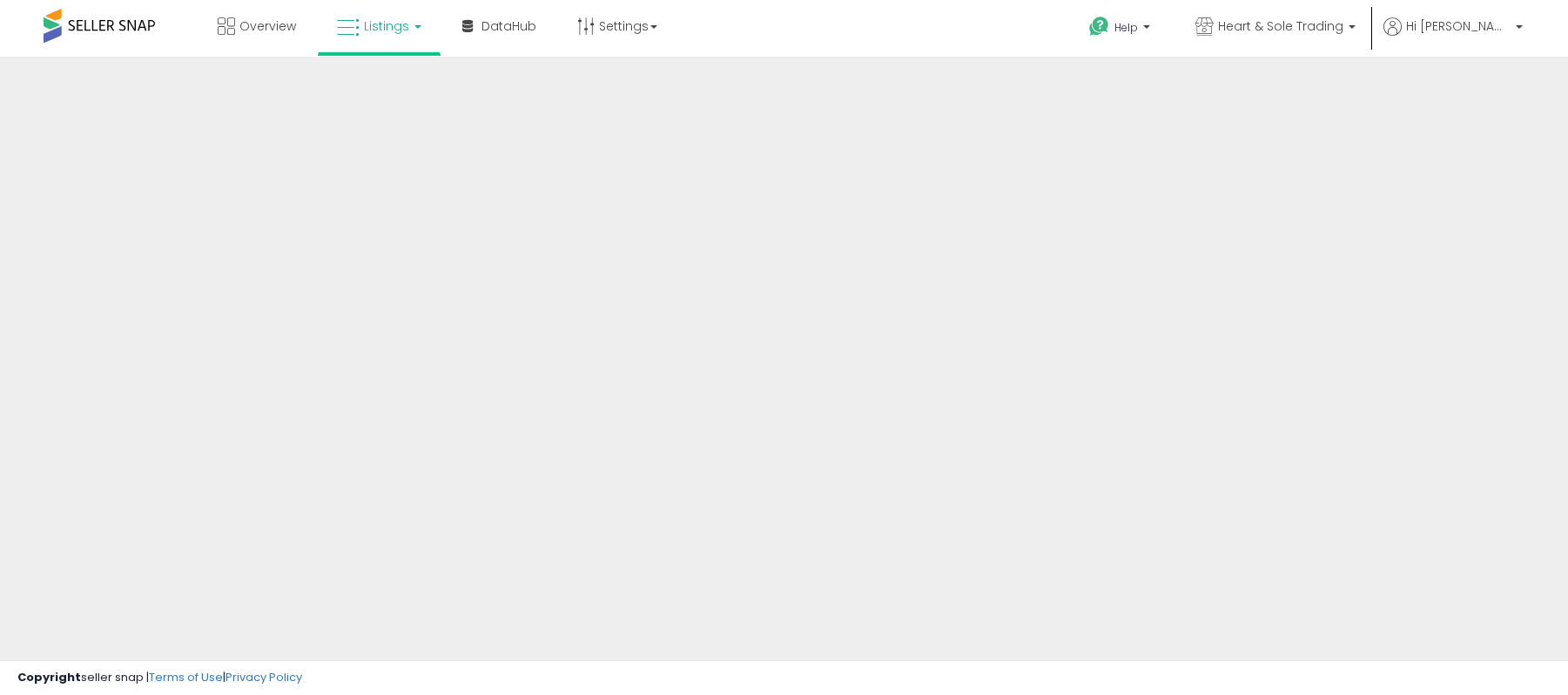 scroll, scrollTop: 0, scrollLeft: 0, axis: both 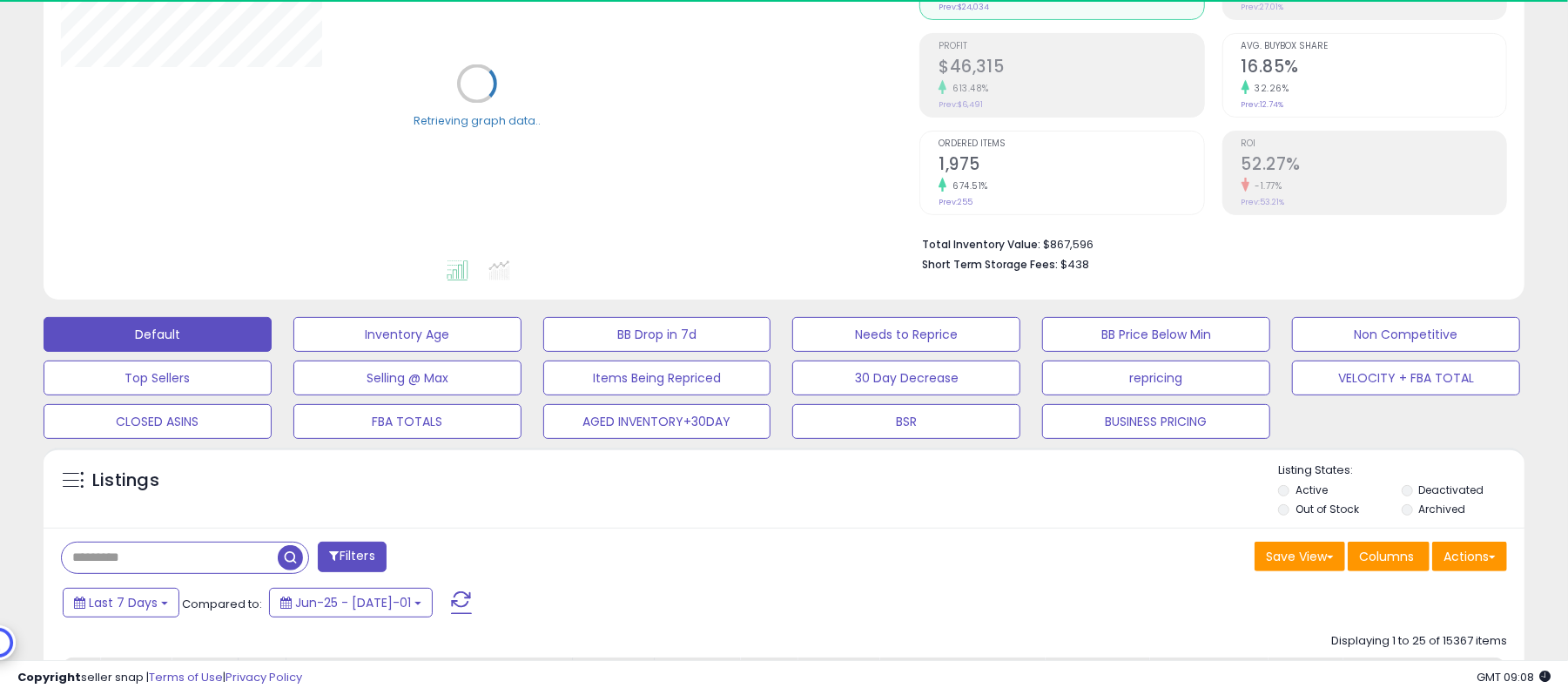 click on "Deactivated" at bounding box center (1451, 489) 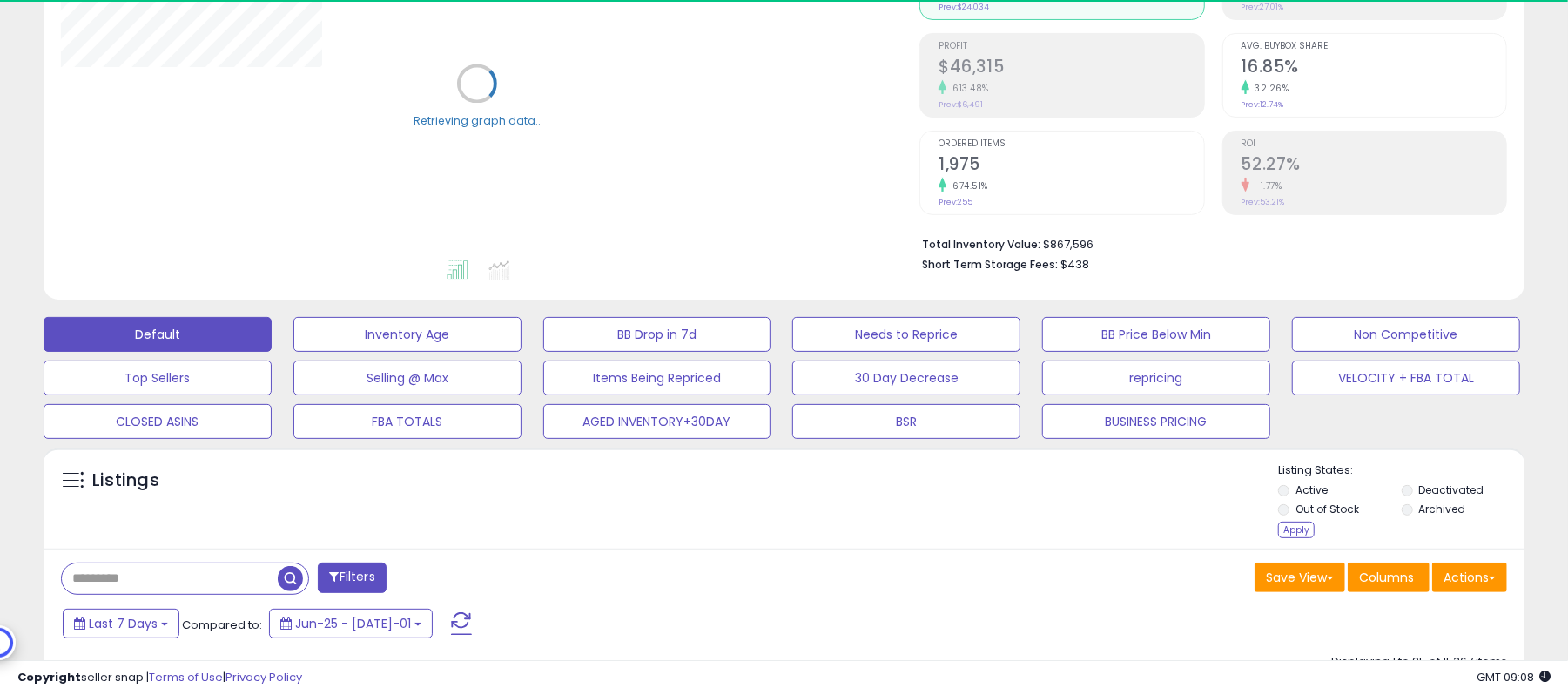 click on "Out of Stock" at bounding box center [1338, 511] 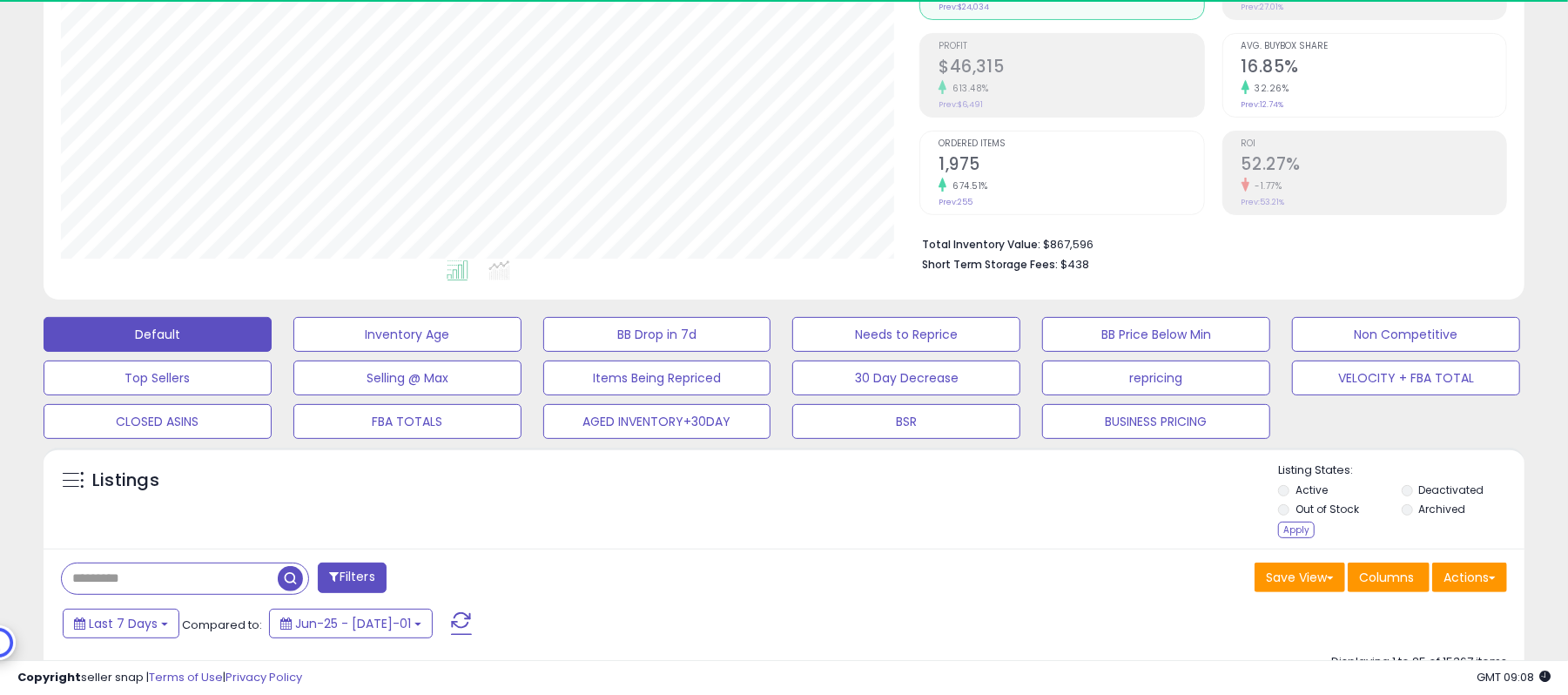 scroll, scrollTop: 870569, scrollLeft: 869768, axis: both 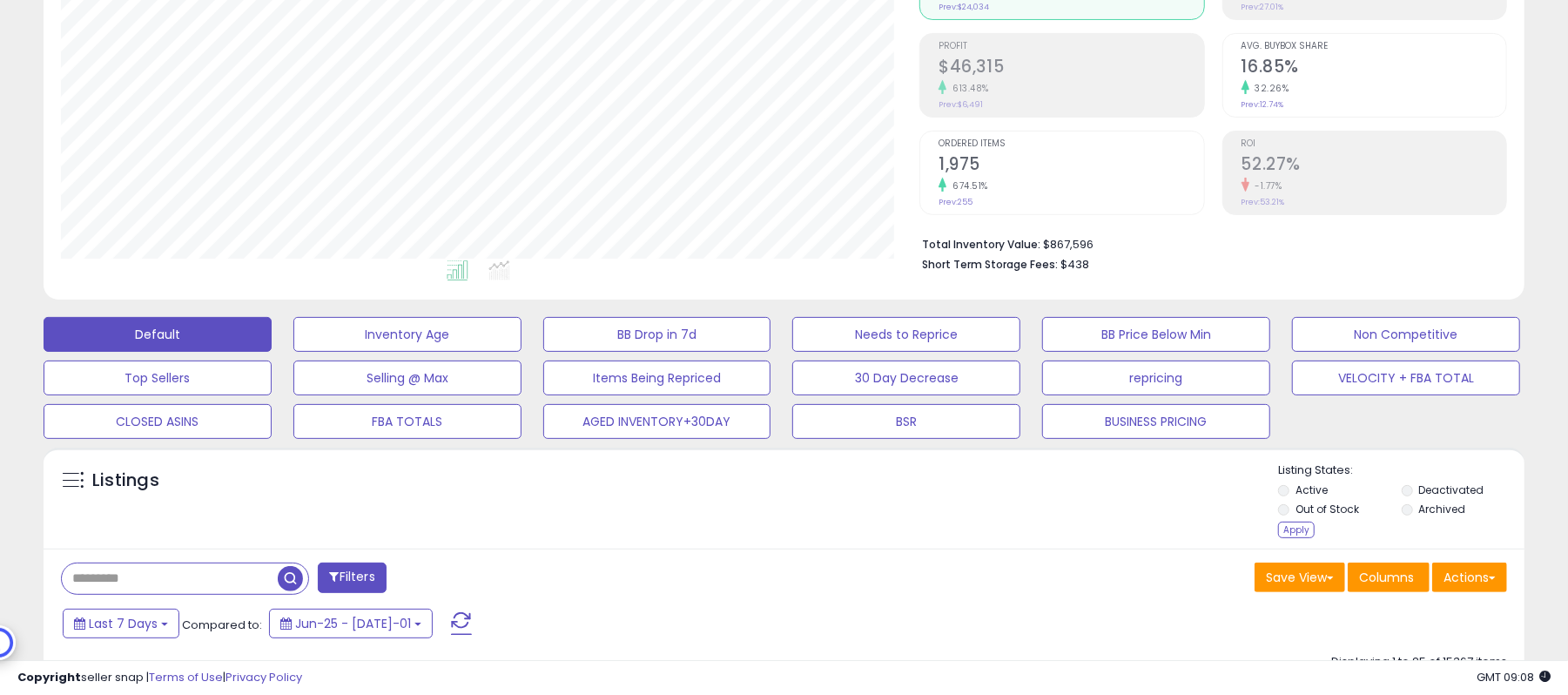 drag, startPoint x: 1299, startPoint y: 523, endPoint x: 1214, endPoint y: 503, distance: 87.3212 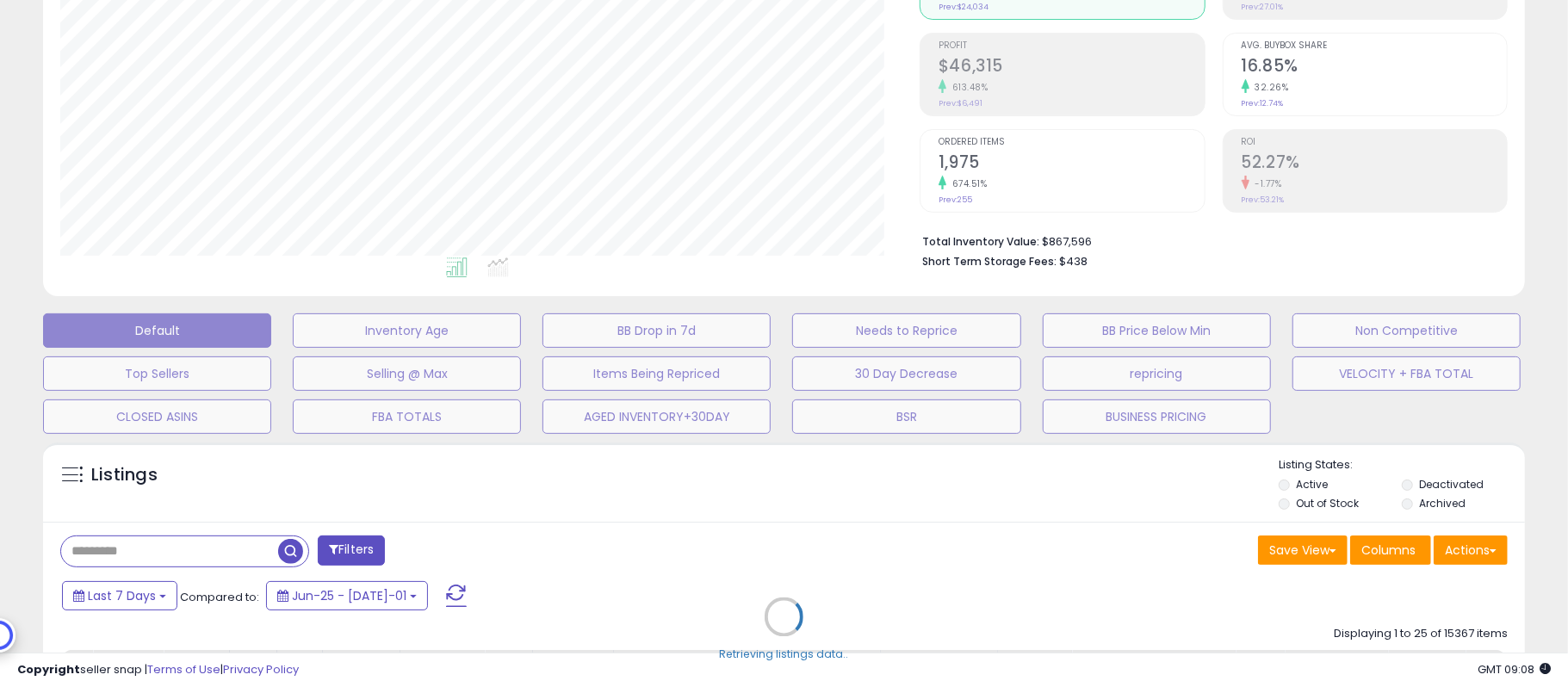 scroll, scrollTop: 860548, scrollLeft: 860205, axis: both 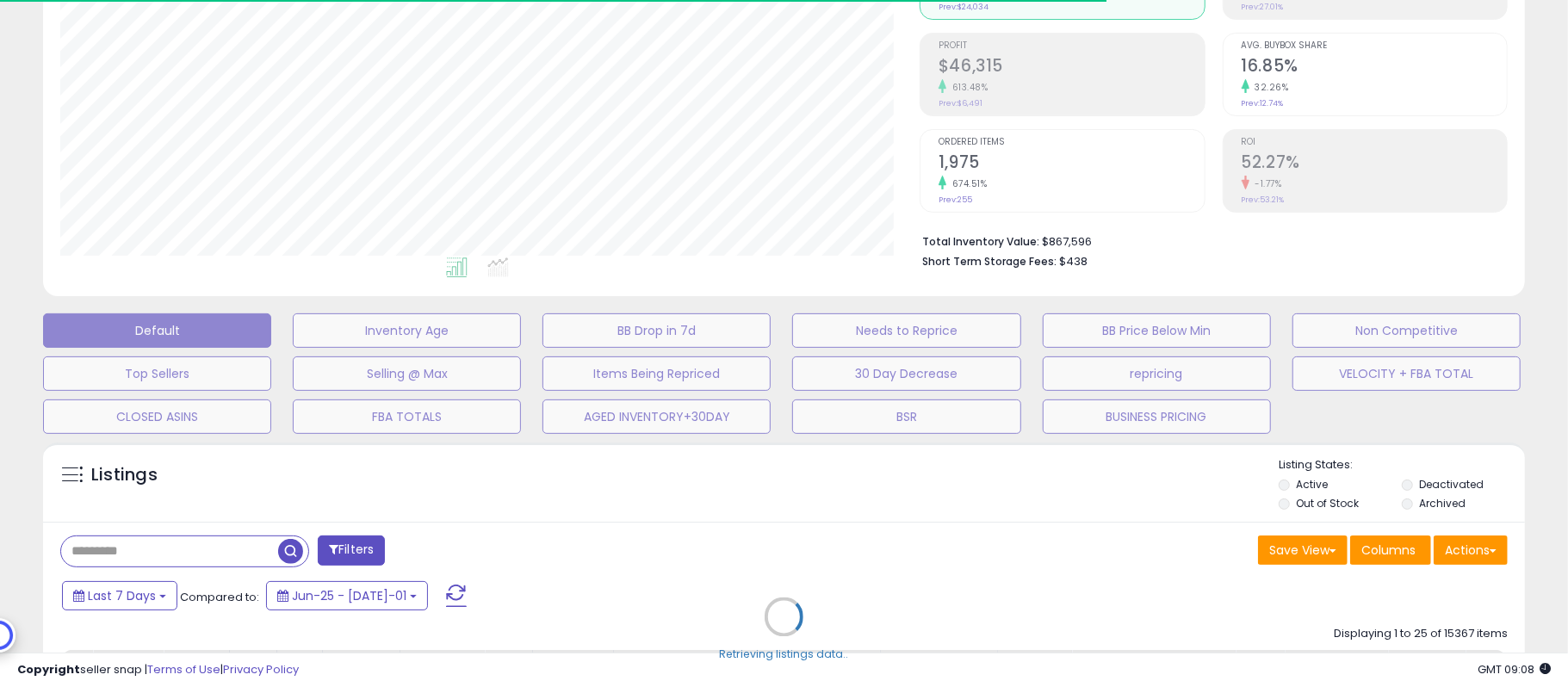 click on "Retrieving listings data.." at bounding box center [784, 629] 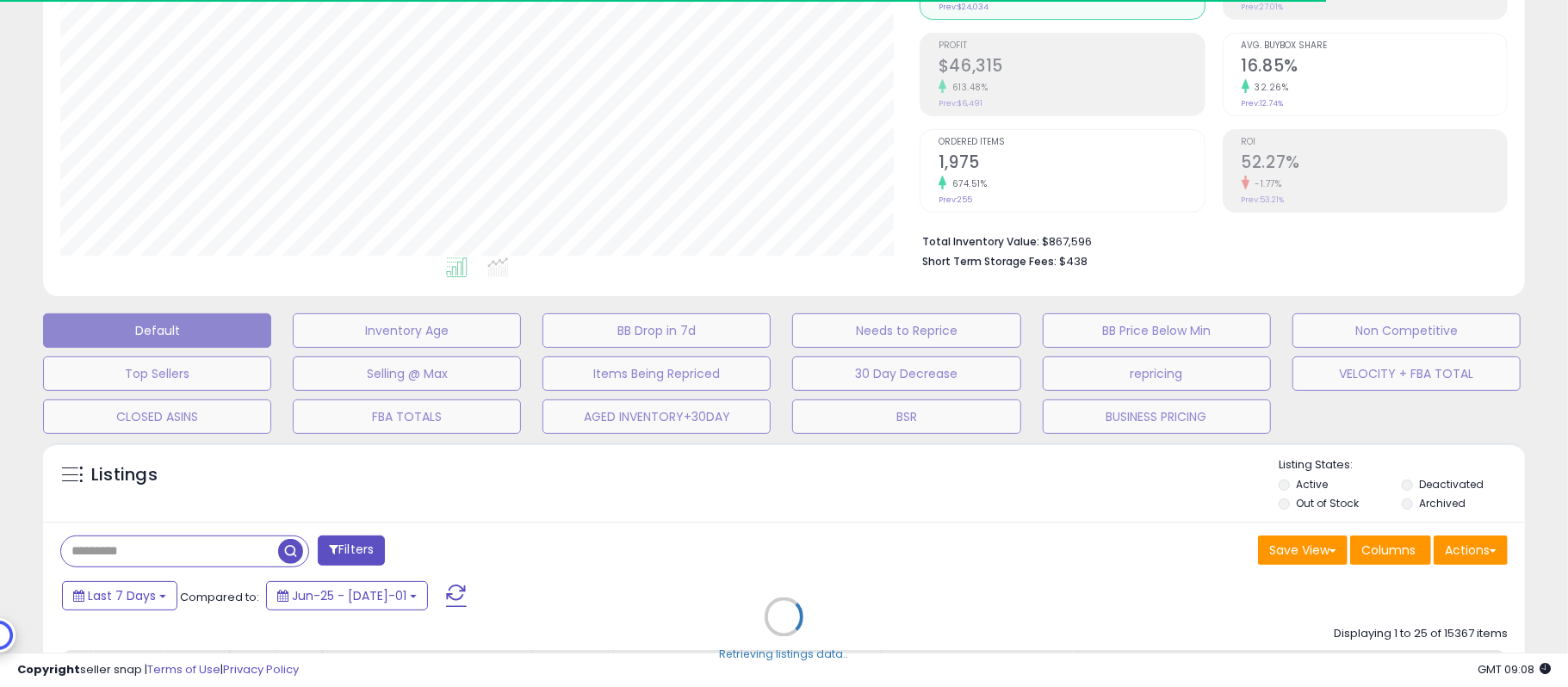 click on "Retrieving listings data.." at bounding box center (784, 629) 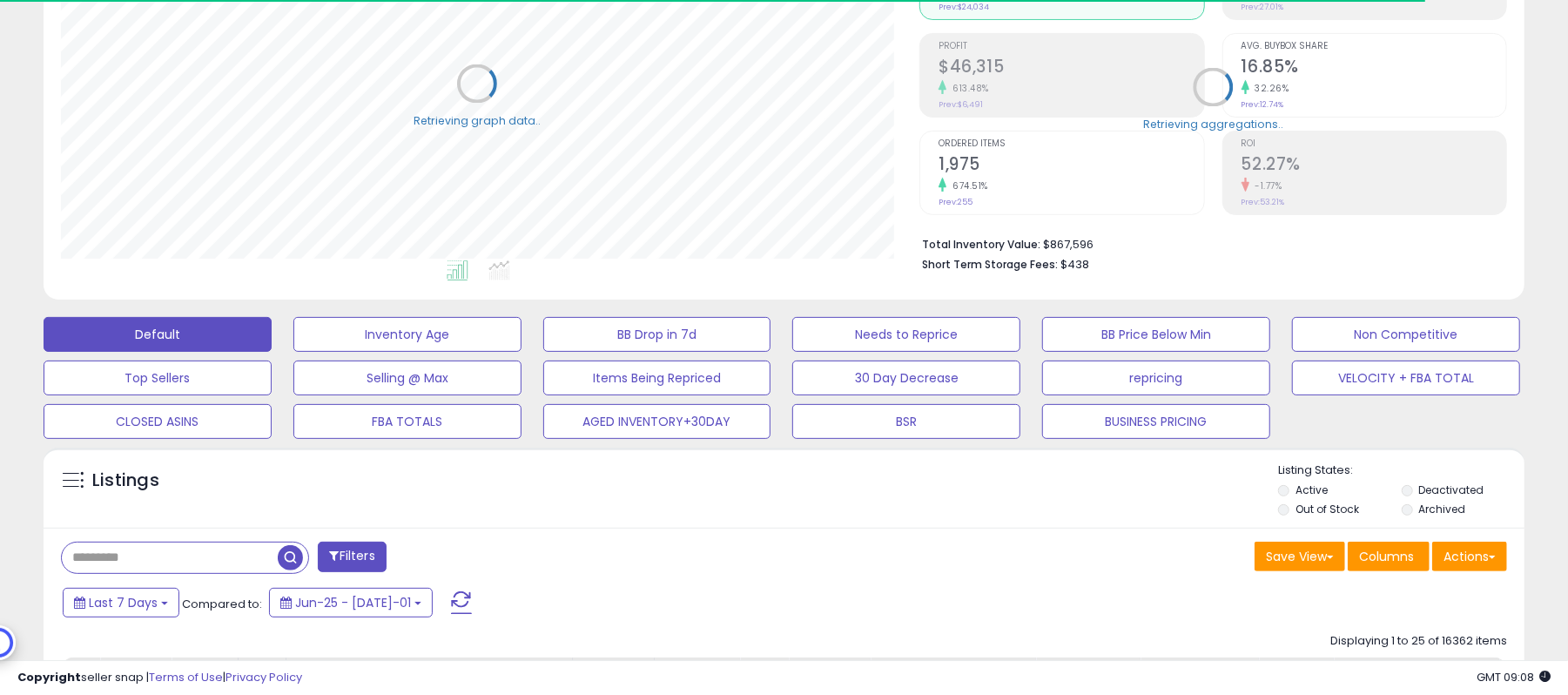 scroll, scrollTop: 356, scrollLeft: 858, axis: both 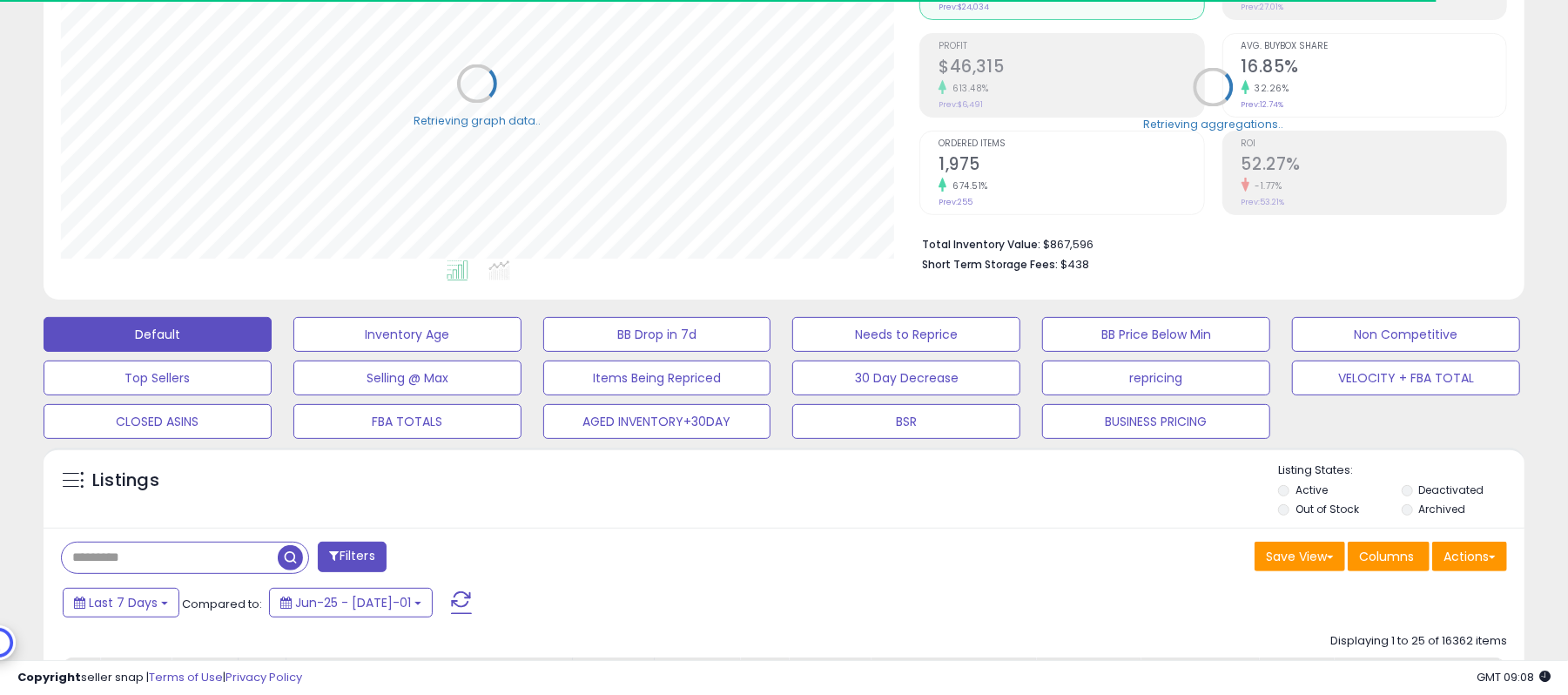 click at bounding box center (170, 557) 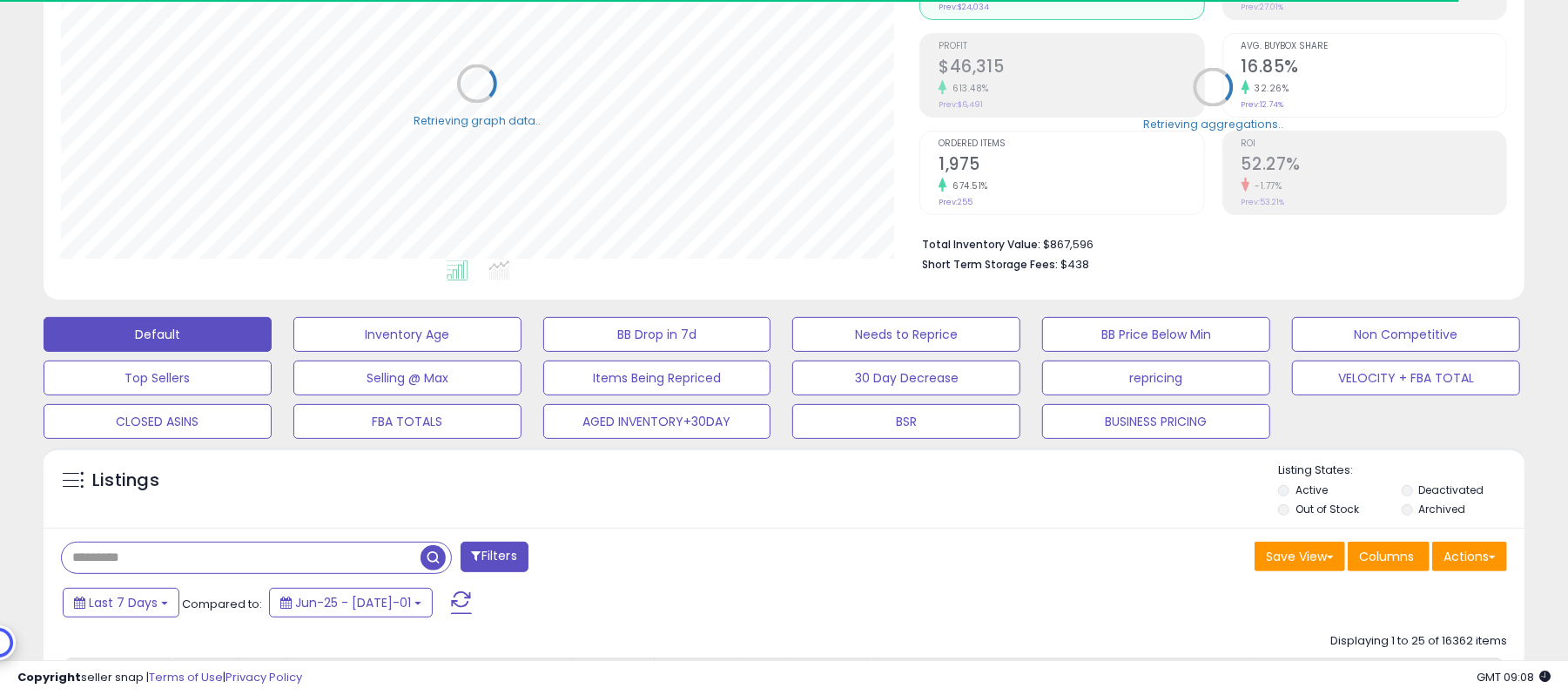 paste on "**********" 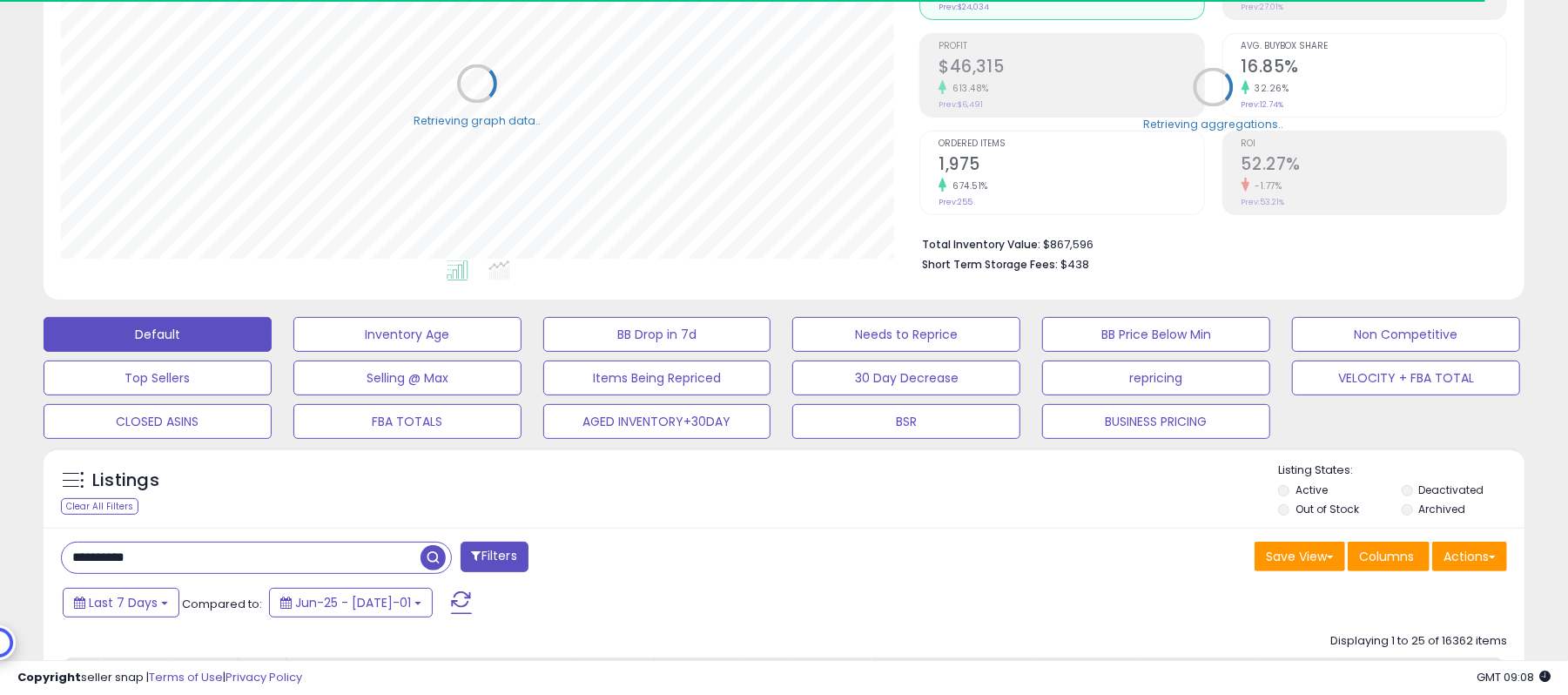 click at bounding box center (433, 557) 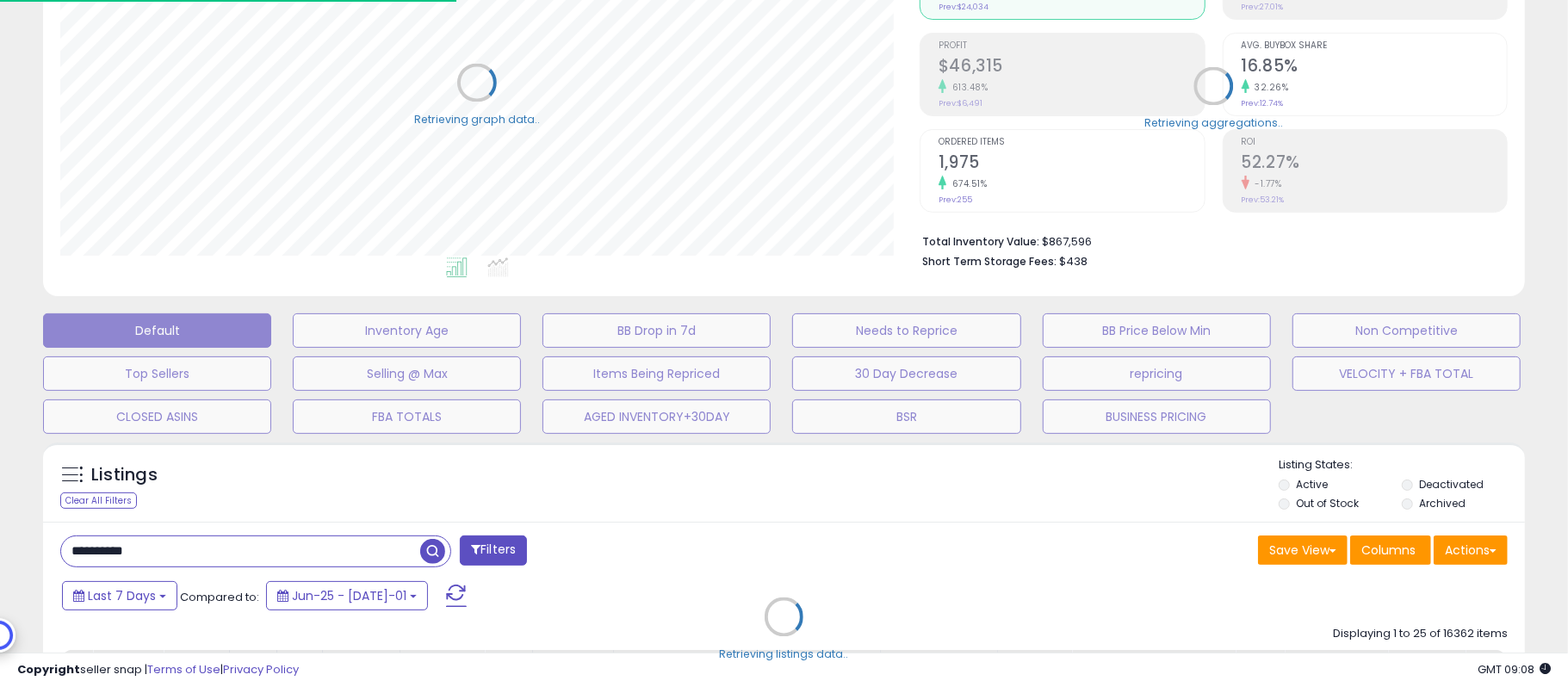 scroll, scrollTop: 860548, scrollLeft: 860205, axis: both 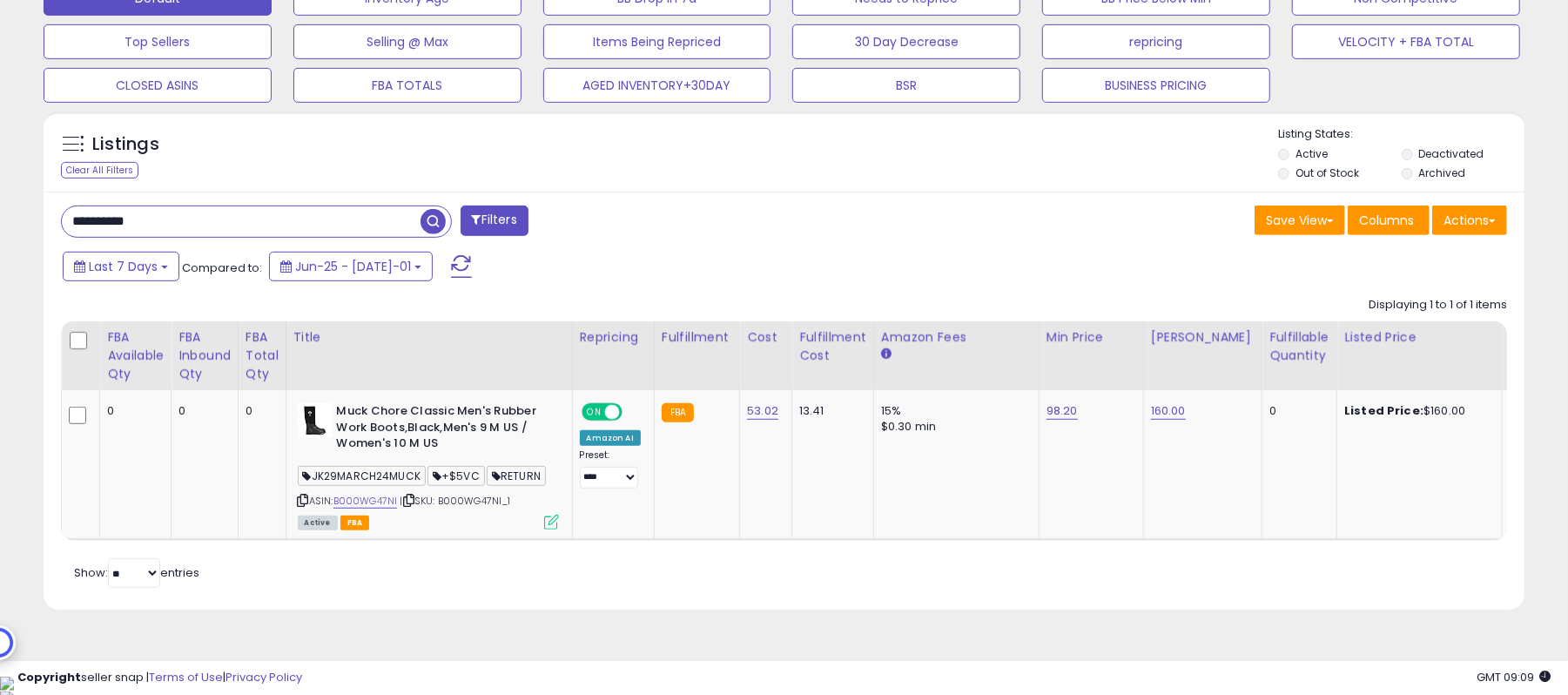 click on "**********" at bounding box center [241, 221] 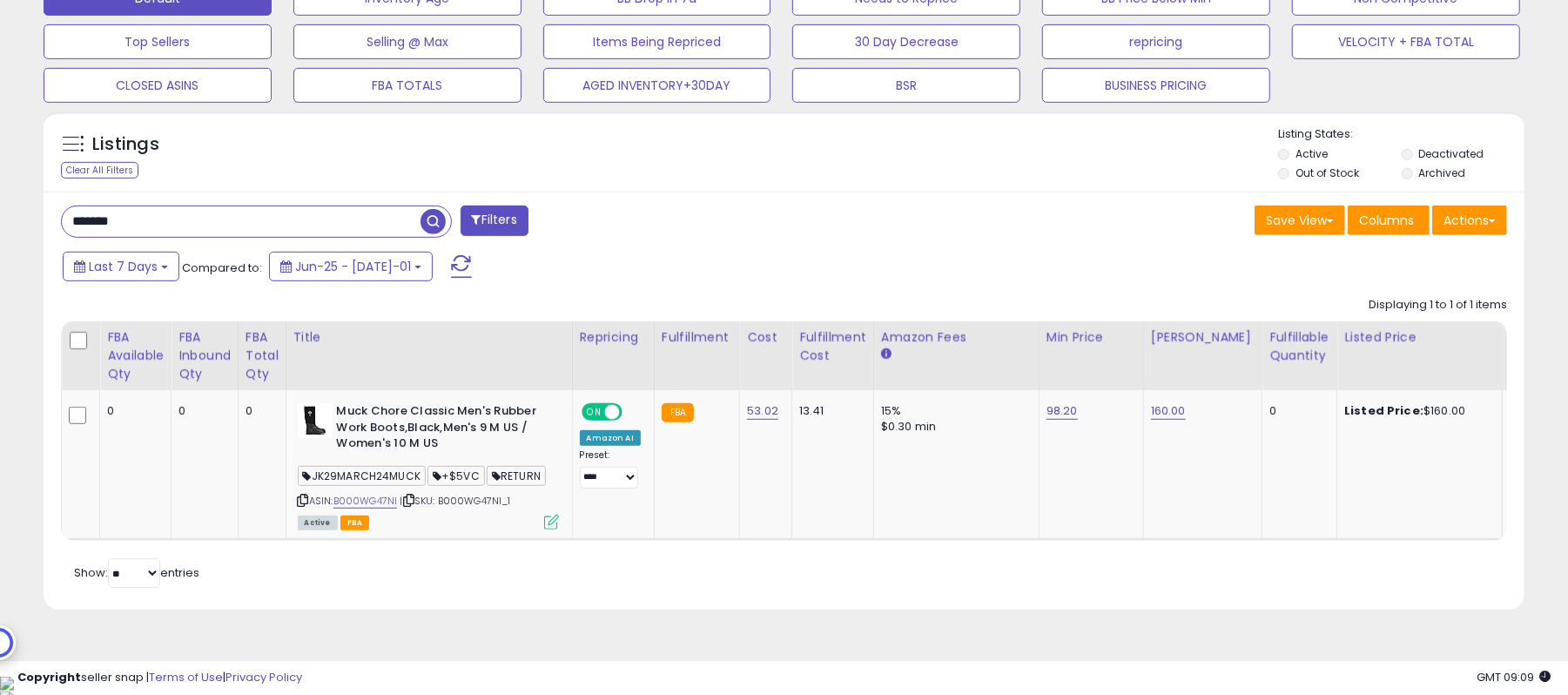 click at bounding box center (433, 221) 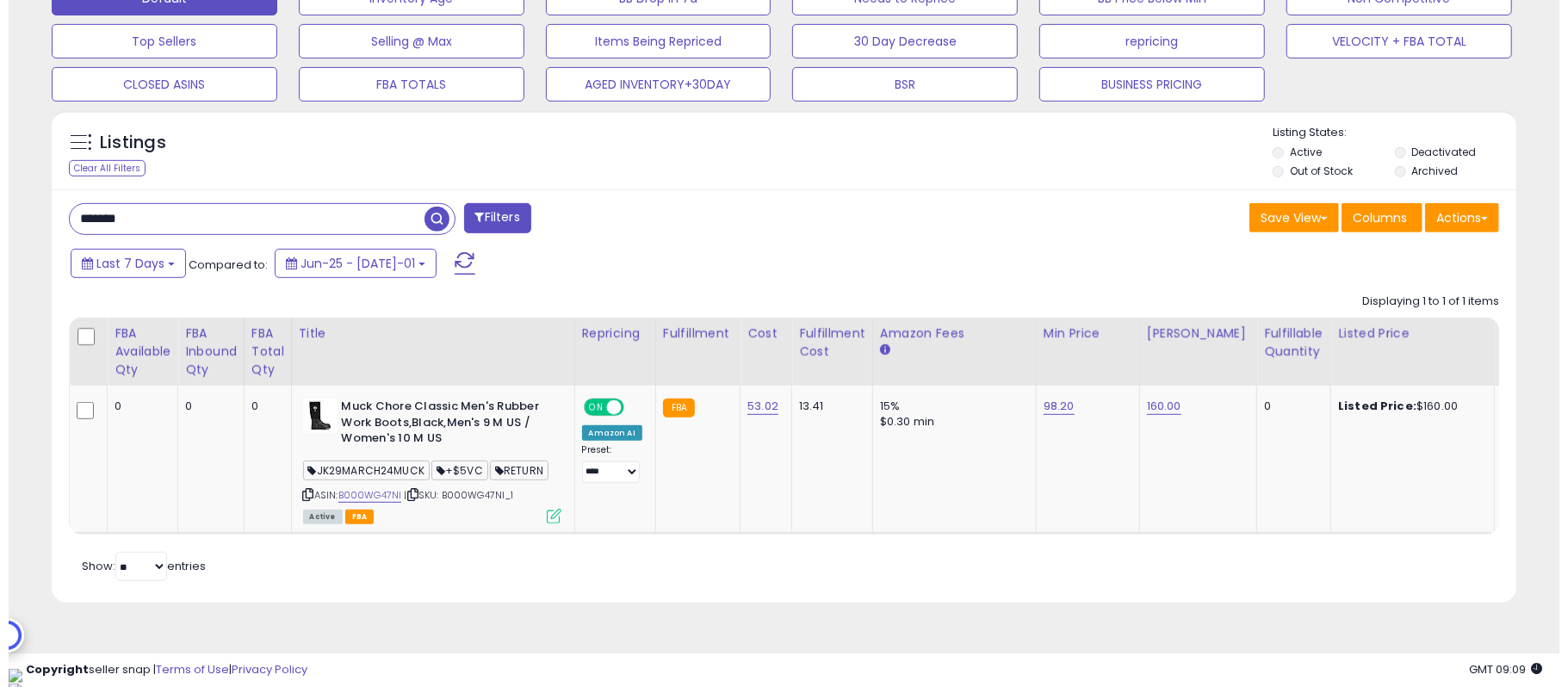 scroll, scrollTop: 414, scrollLeft: 0, axis: vertical 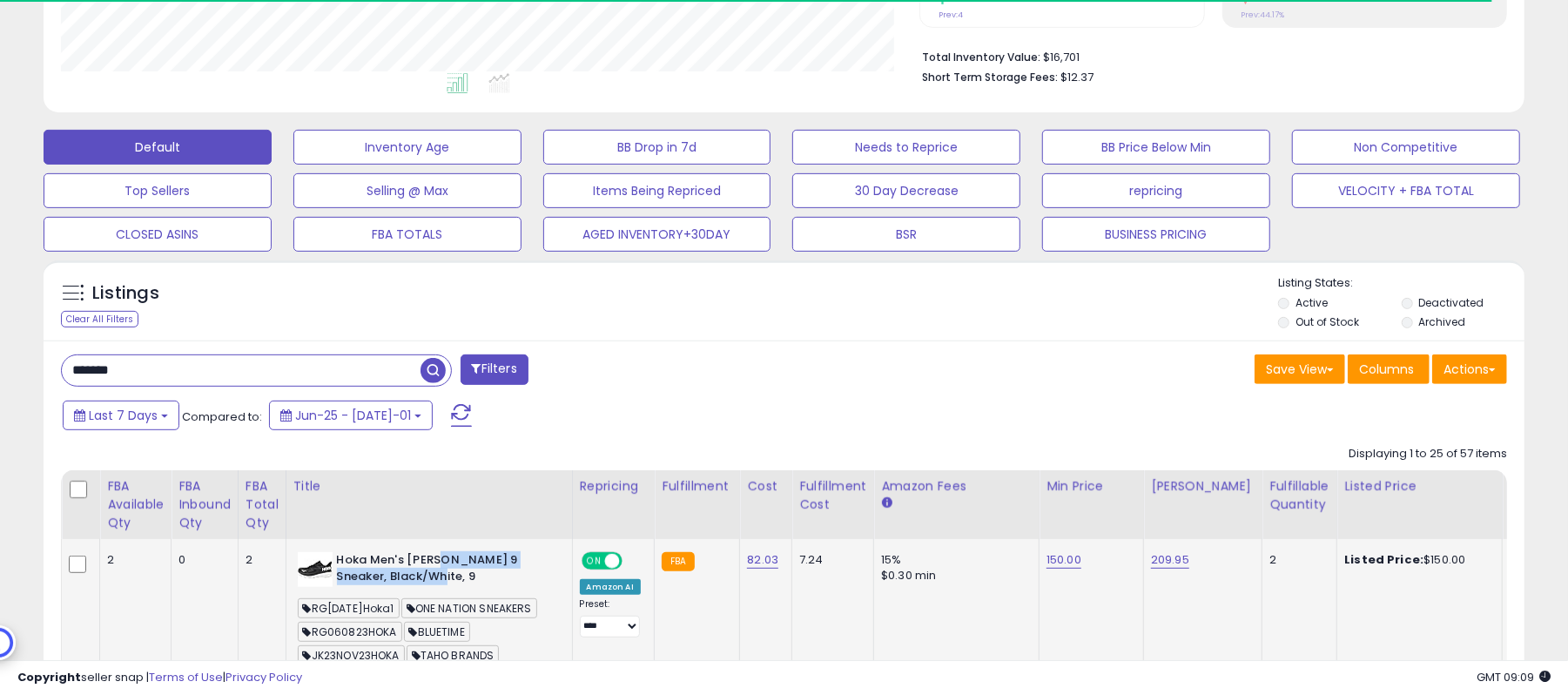 click on "Hoka Men's Clifton 9 Sneaker, Black/White, 9" at bounding box center (442, 570) 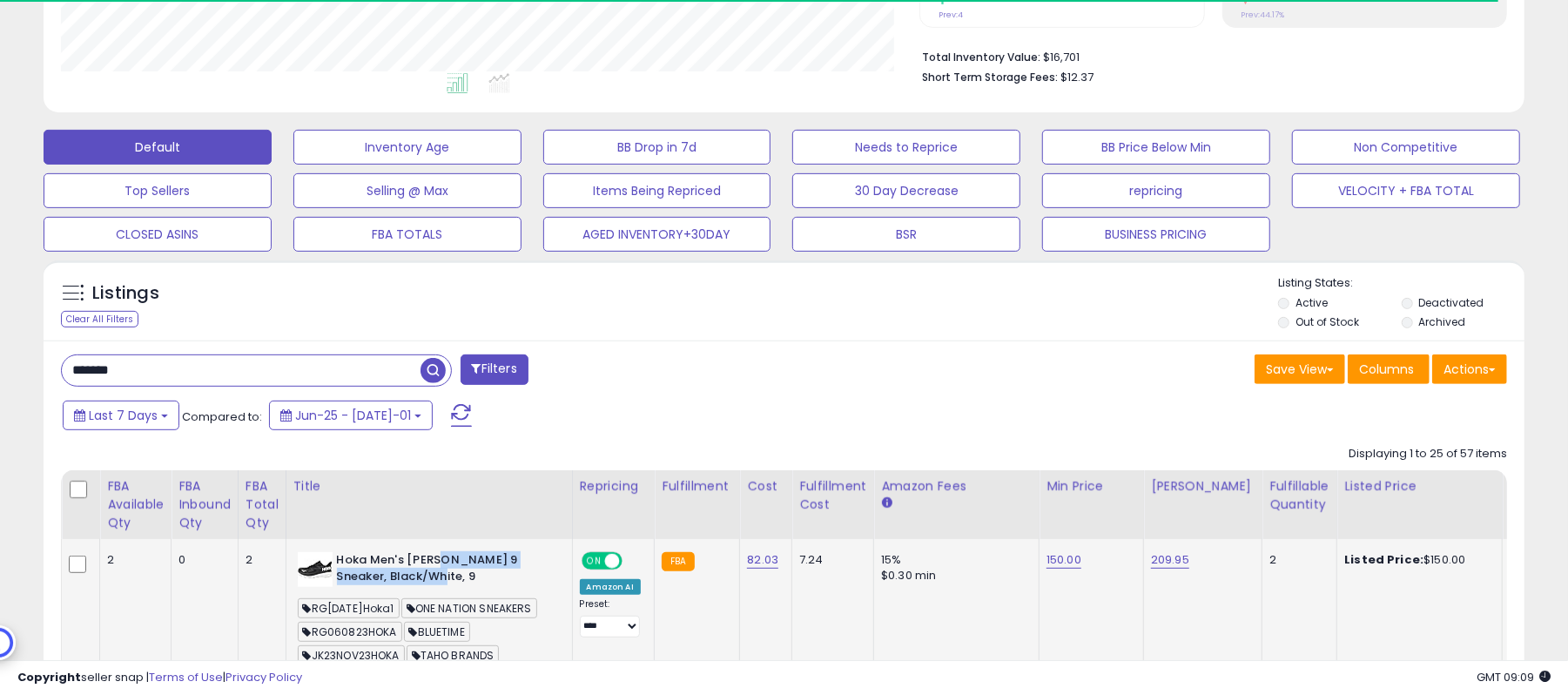 click on "Hoka Men's Clifton 9 Sneaker, Black/White, 9" at bounding box center (442, 570) 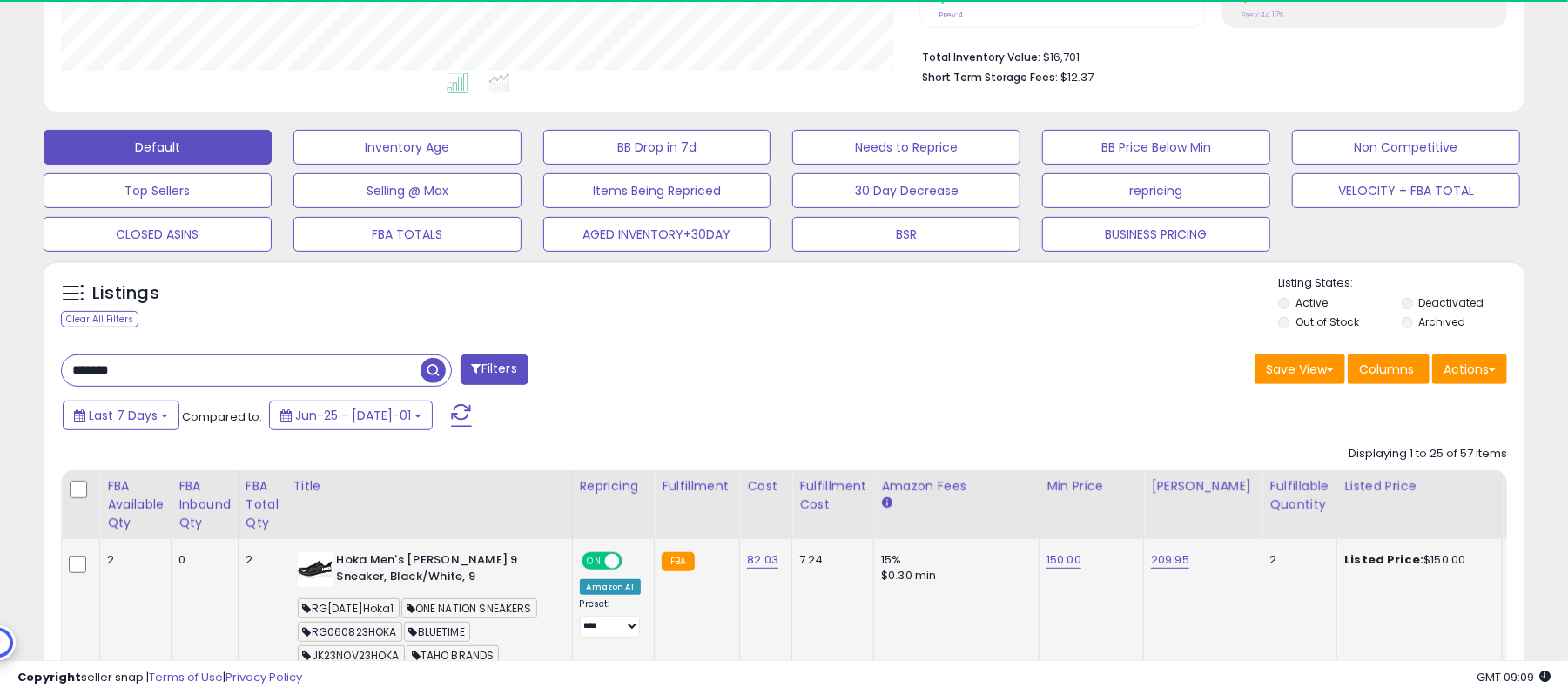 scroll, scrollTop: 870569, scrollLeft: 869768, axis: both 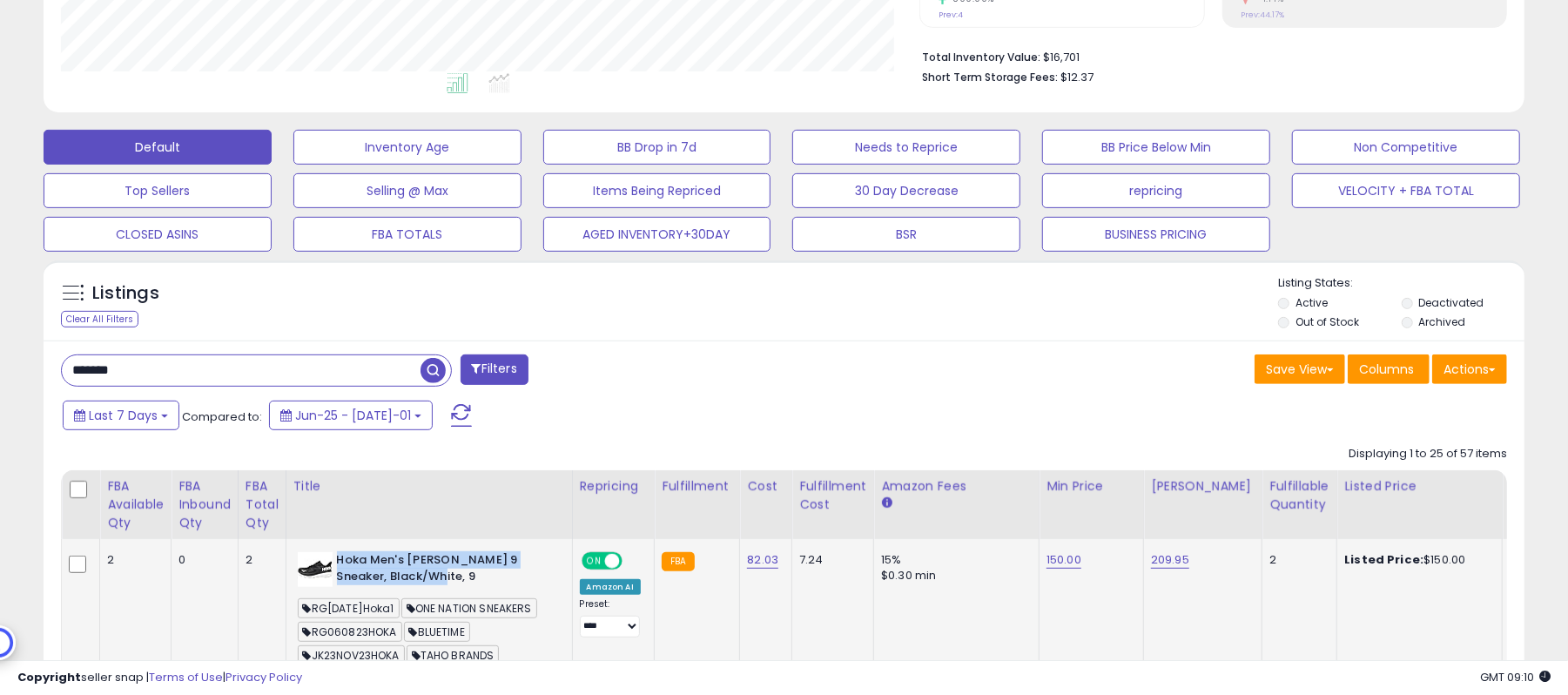 drag, startPoint x: 435, startPoint y: 575, endPoint x: 339, endPoint y: 566, distance: 96.42095 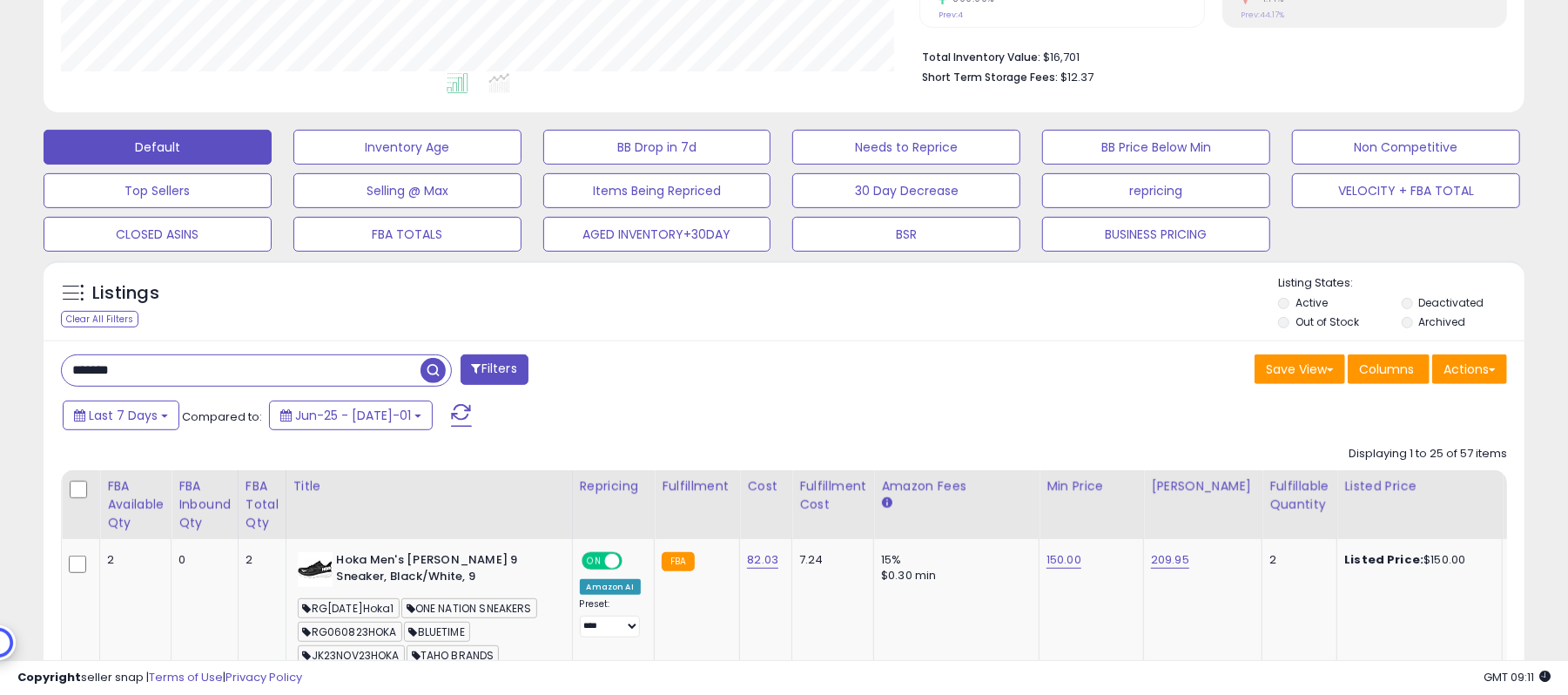 click on "*******
Filters
Save View
Save As New View
Update Current View" at bounding box center [784, 2575] 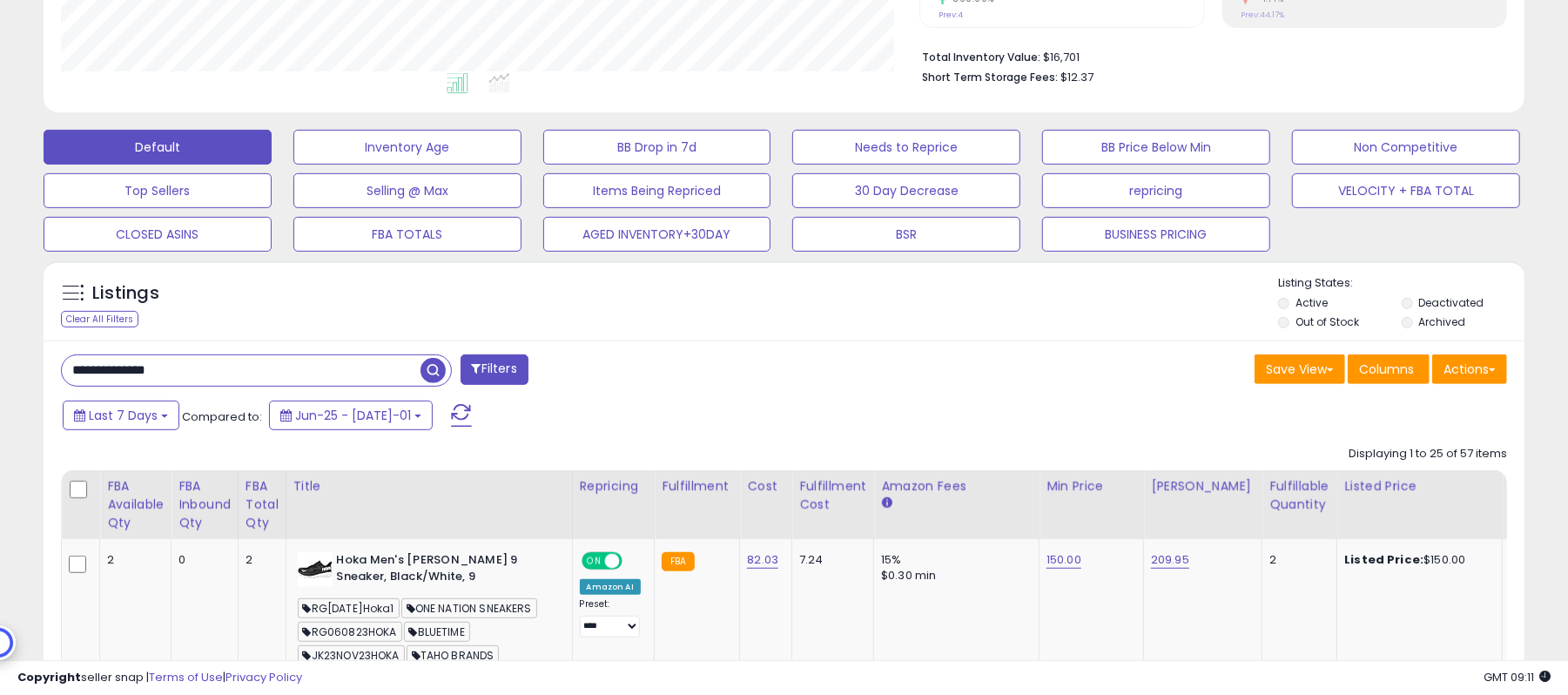 type on "**********" 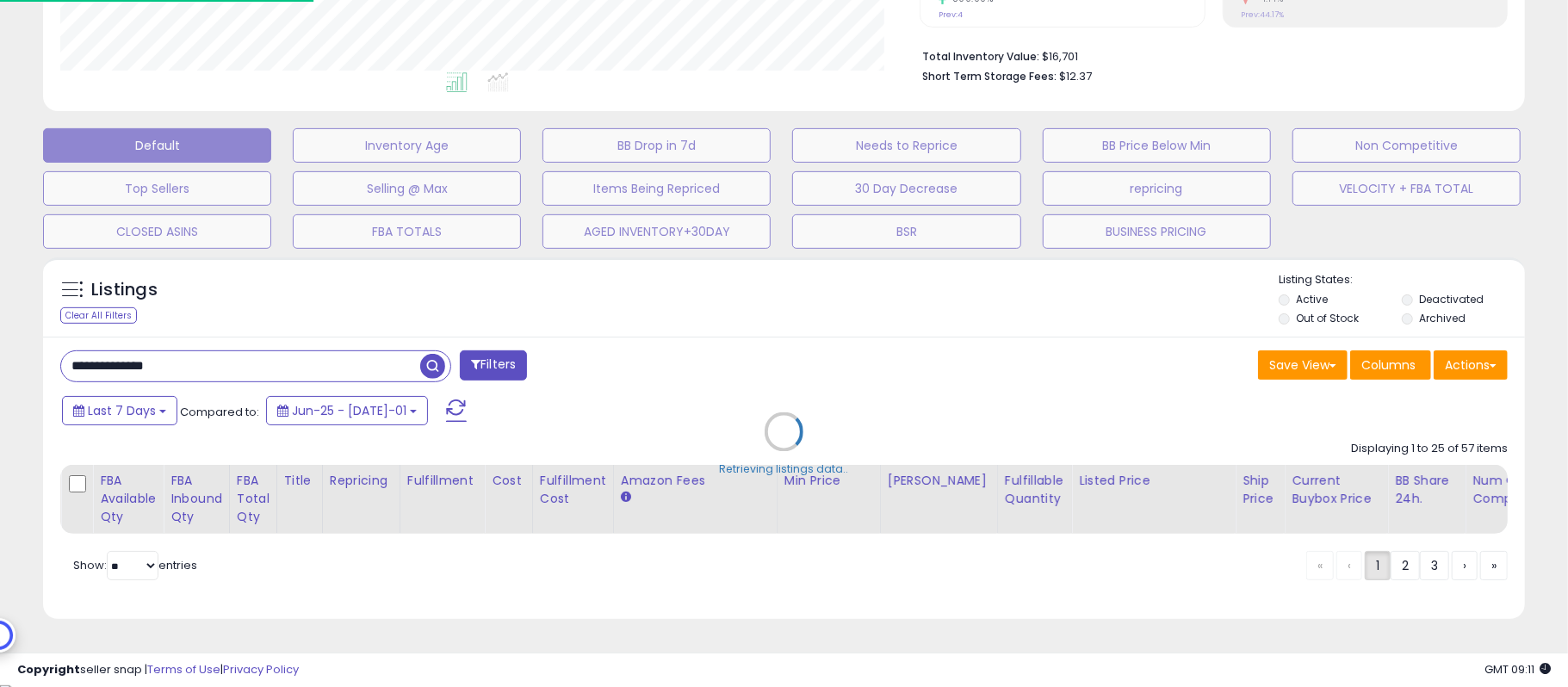scroll, scrollTop: 860548, scrollLeft: 860205, axis: both 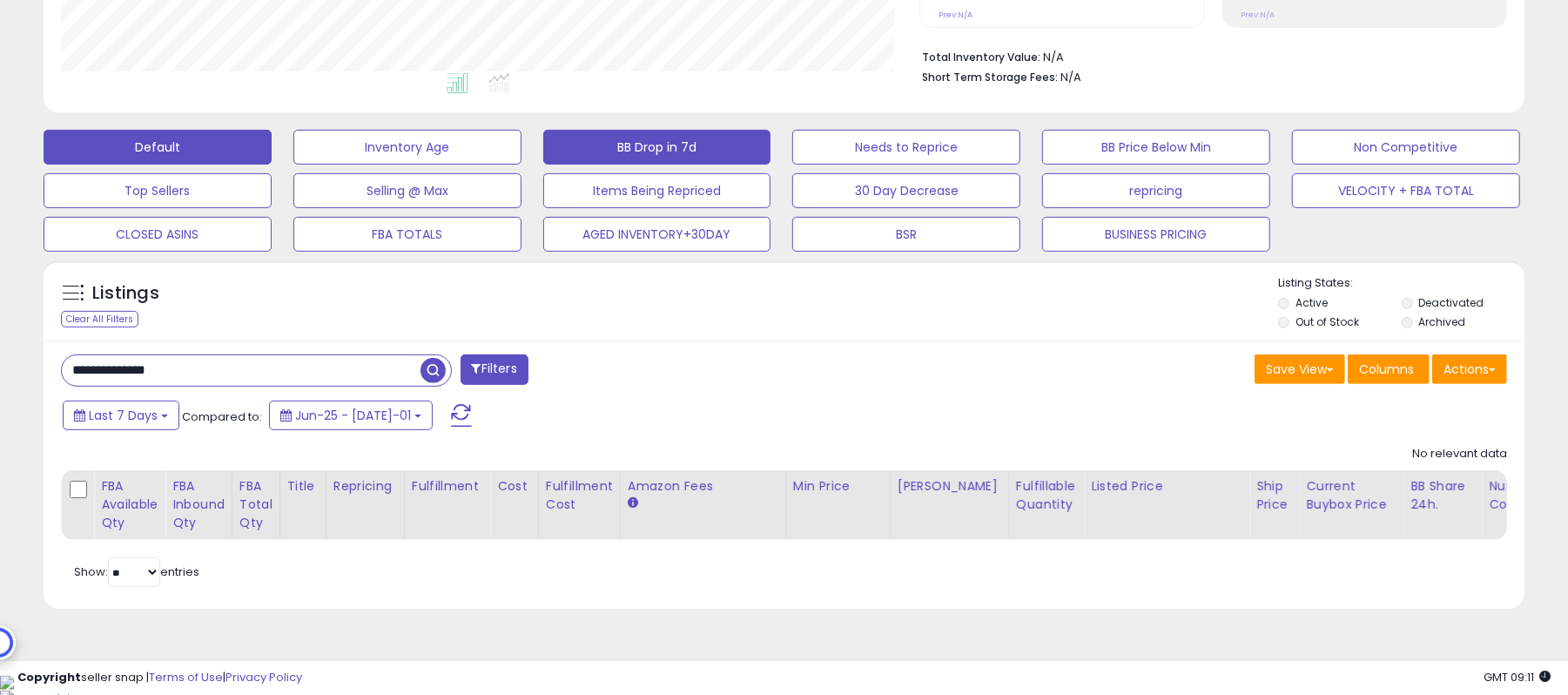 type 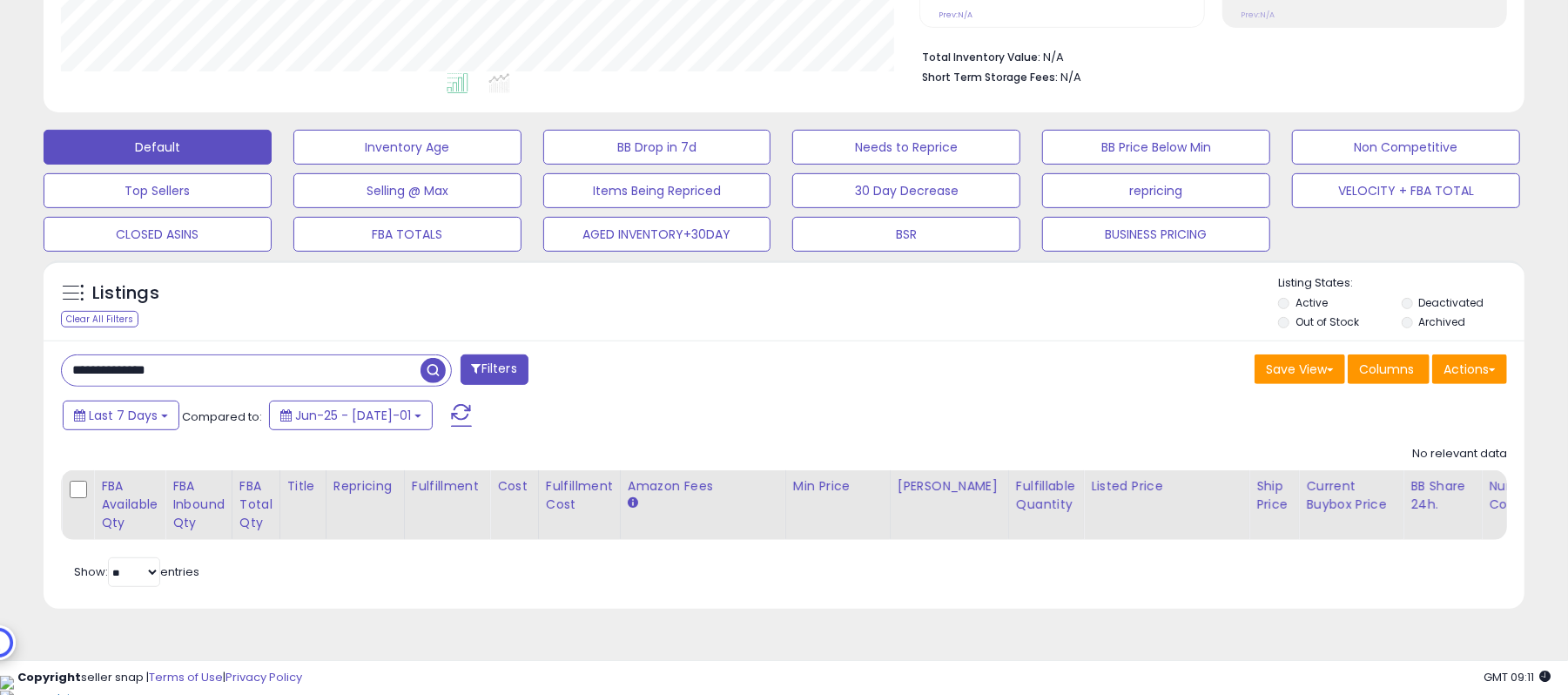 click on "**********" at bounding box center [241, 370] 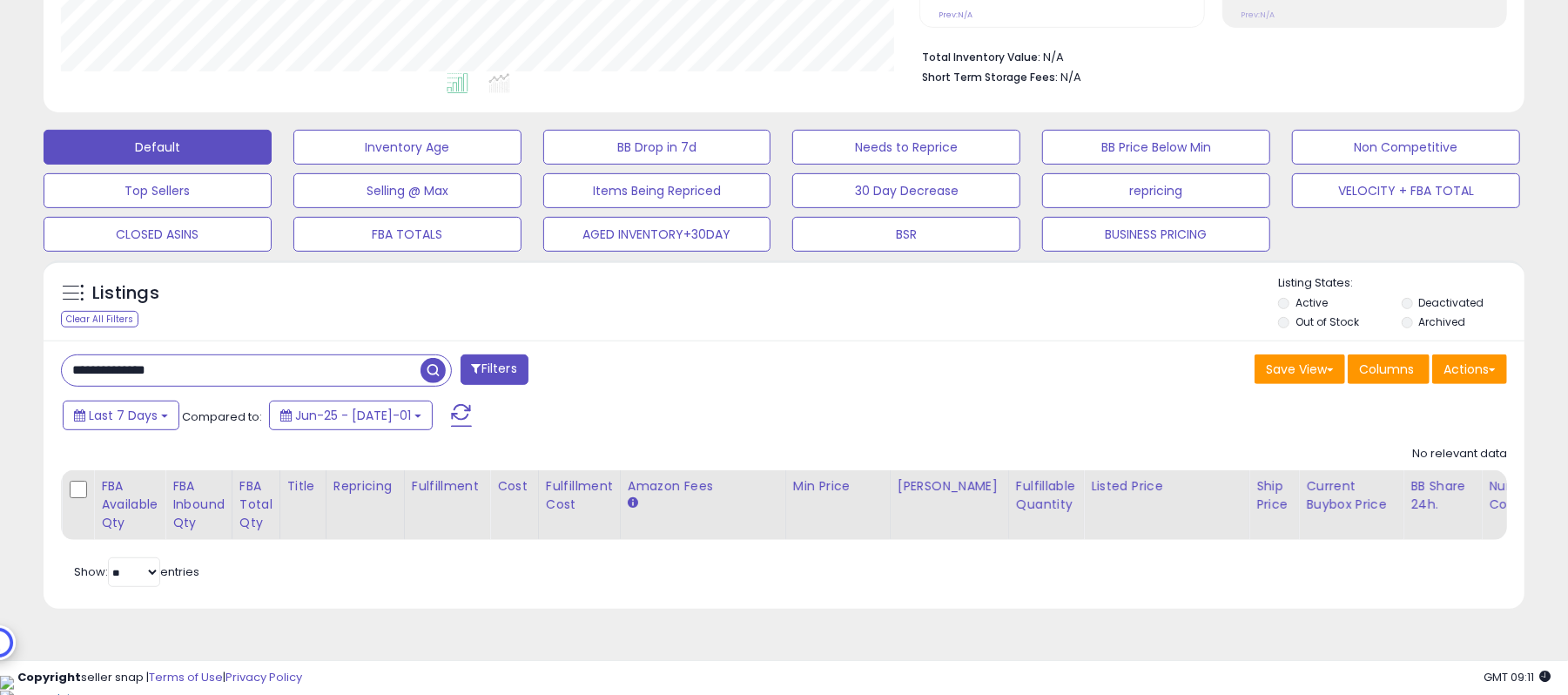 paste 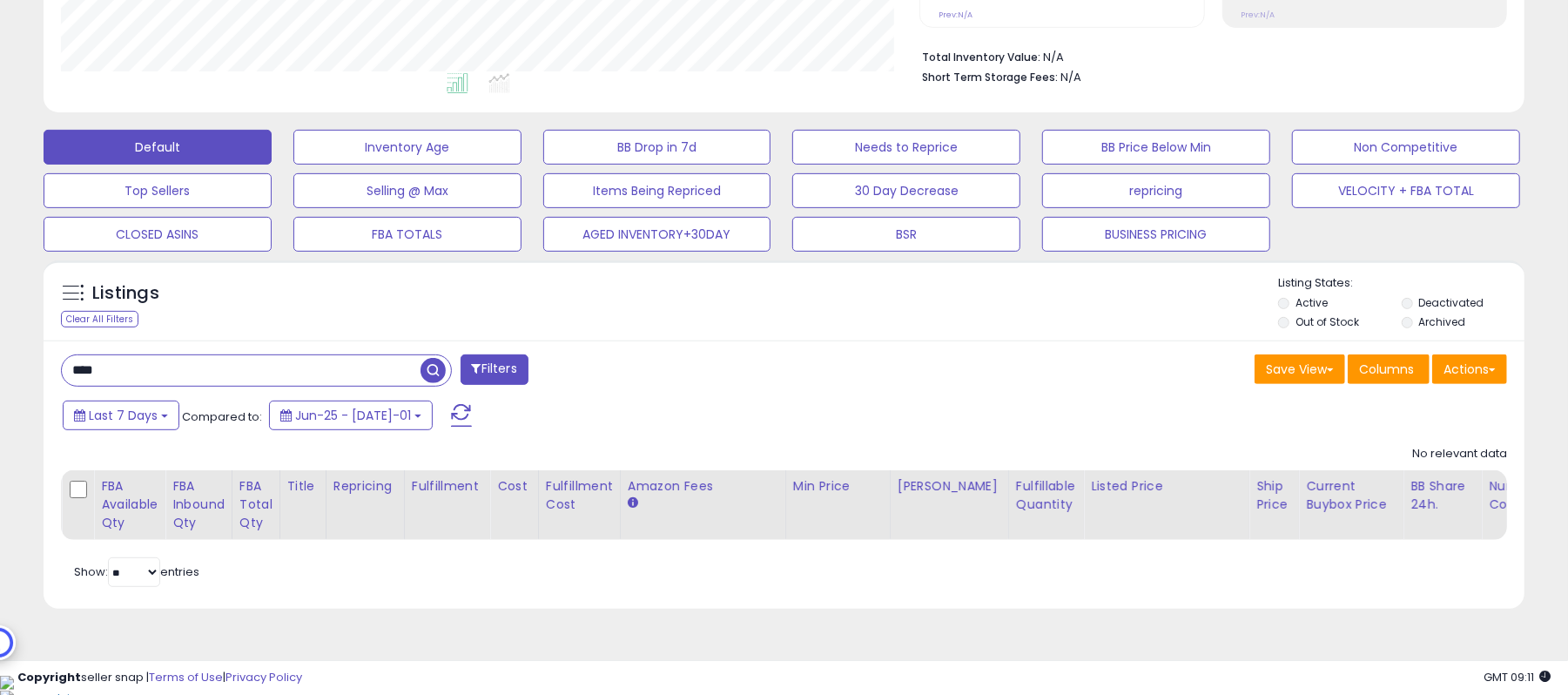 click on "****" at bounding box center [241, 370] 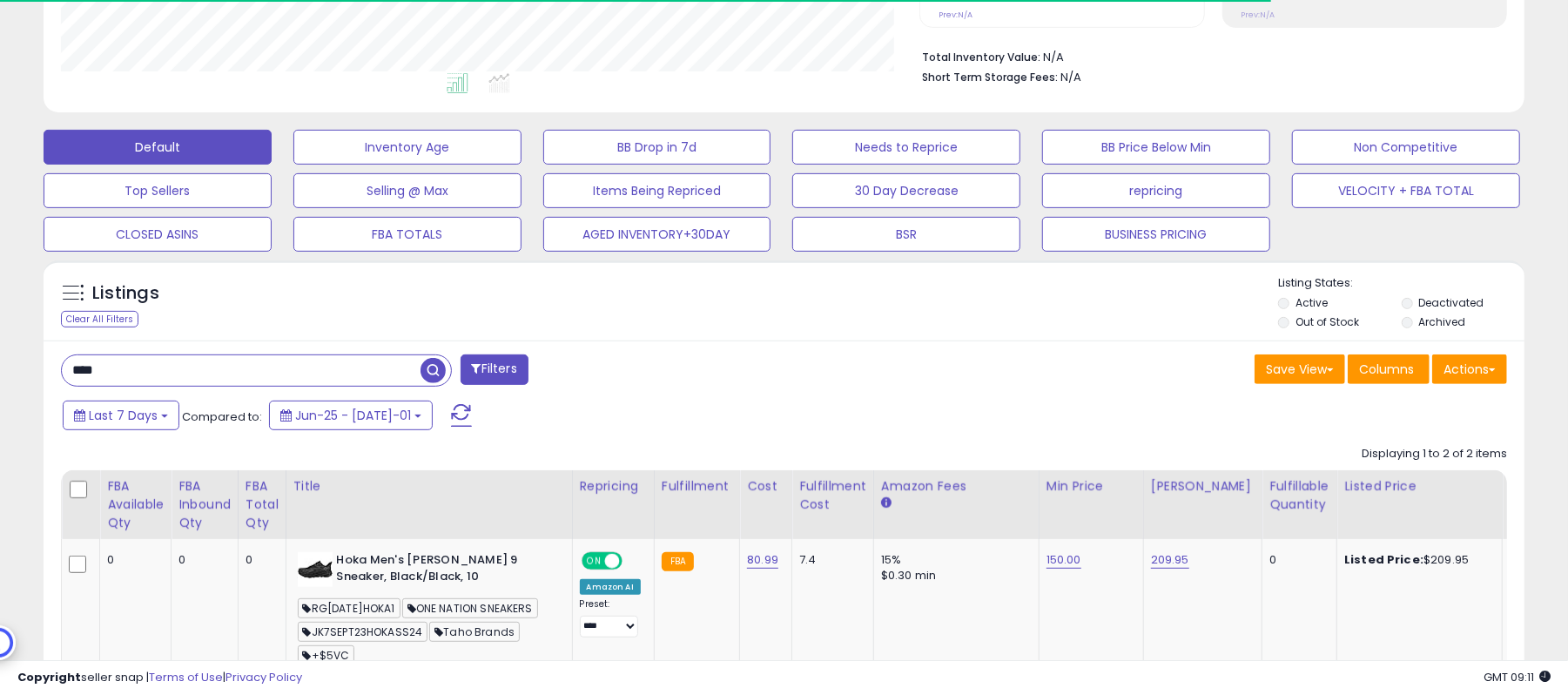 scroll, scrollTop: 356, scrollLeft: 858, axis: both 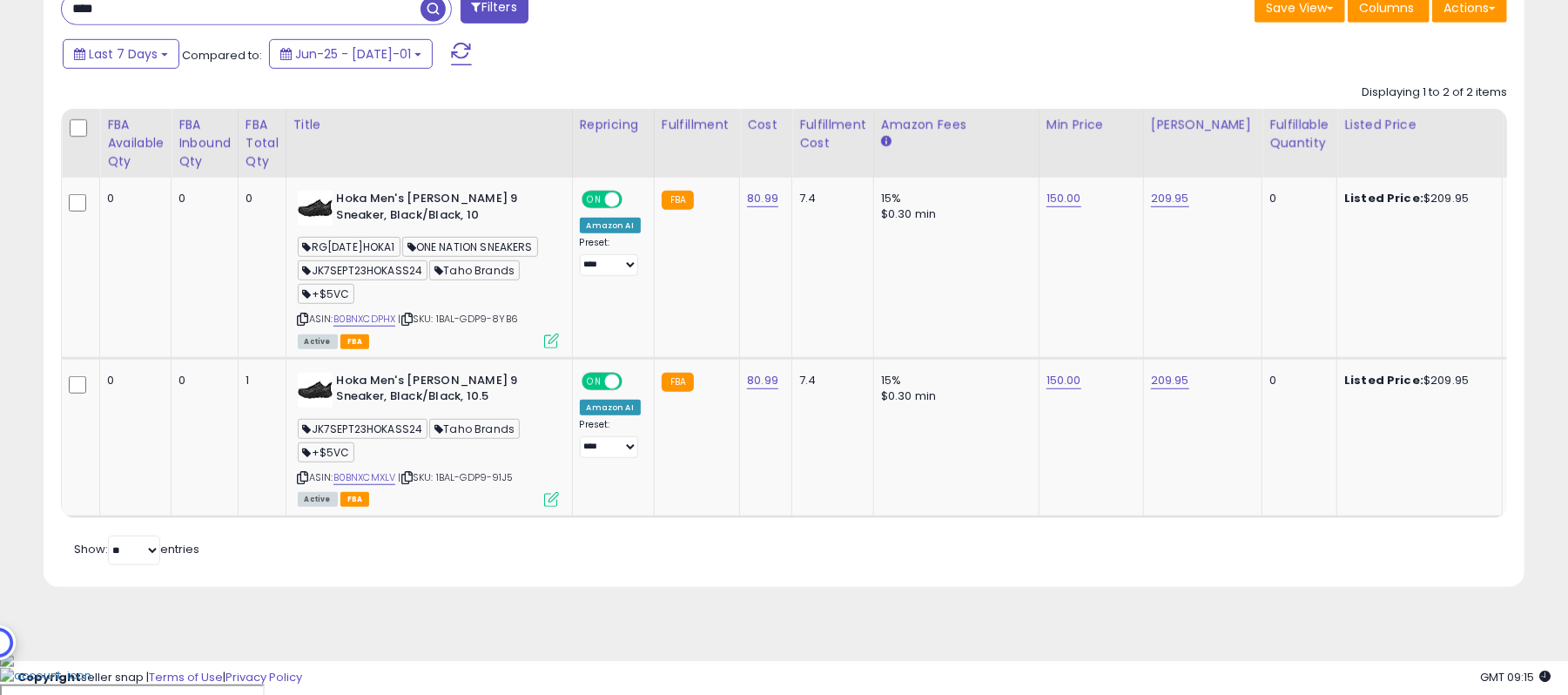 click on "****" at bounding box center [241, 9] 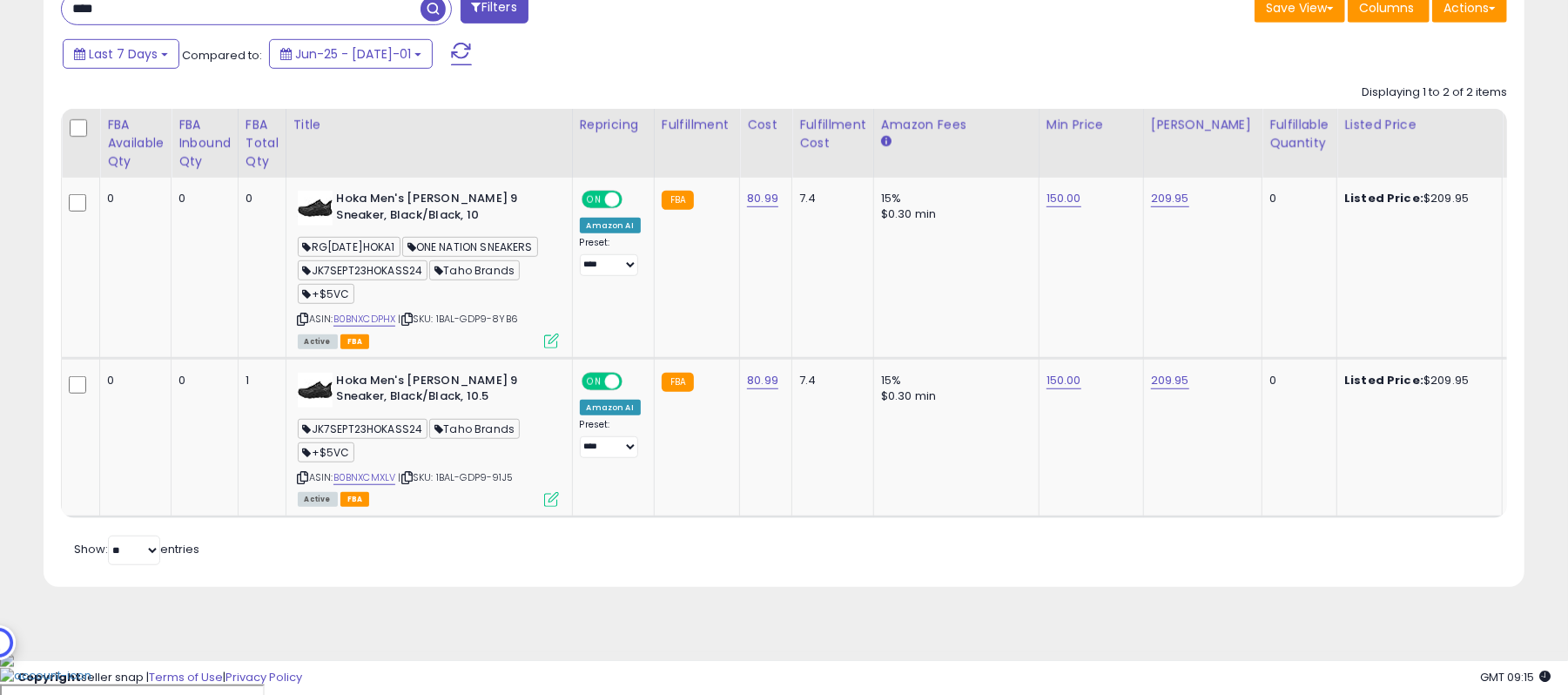 paste on "***" 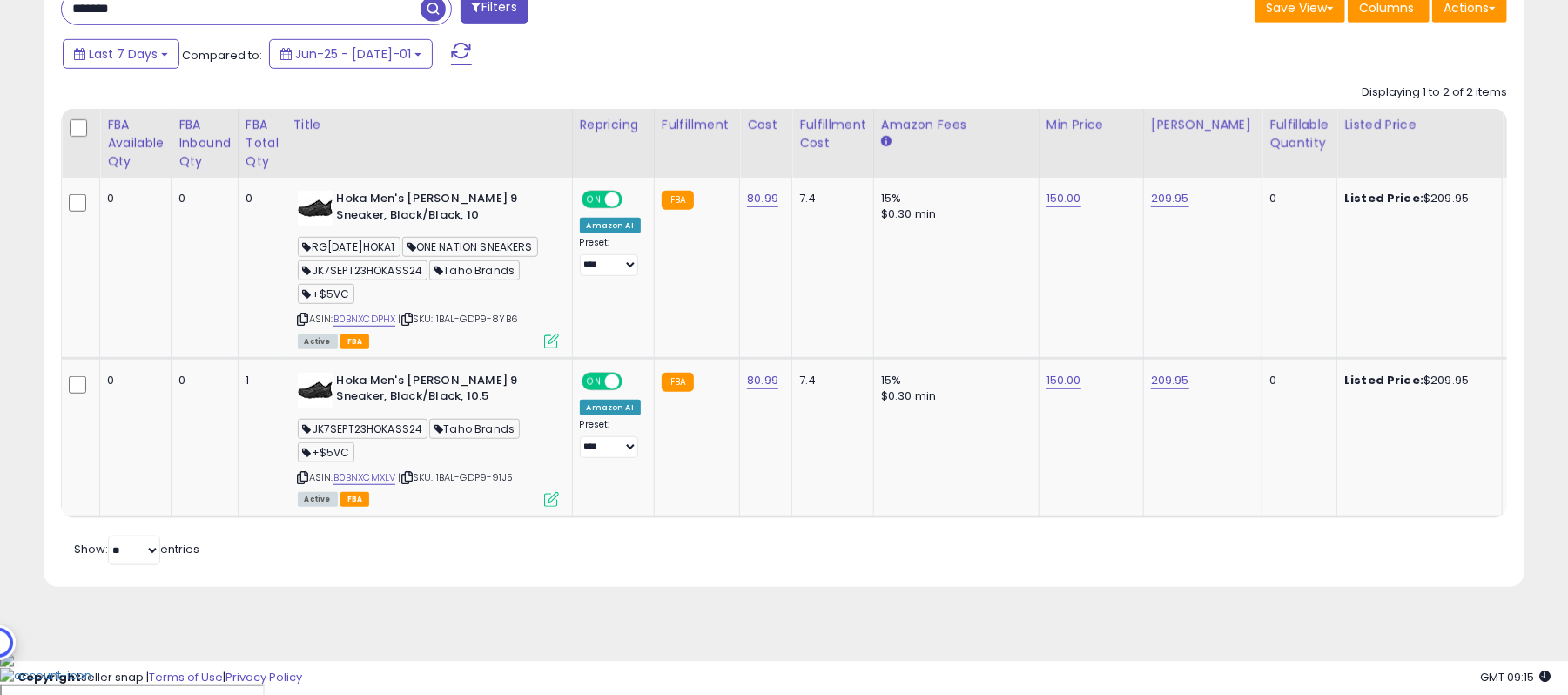 click at bounding box center (433, 9) 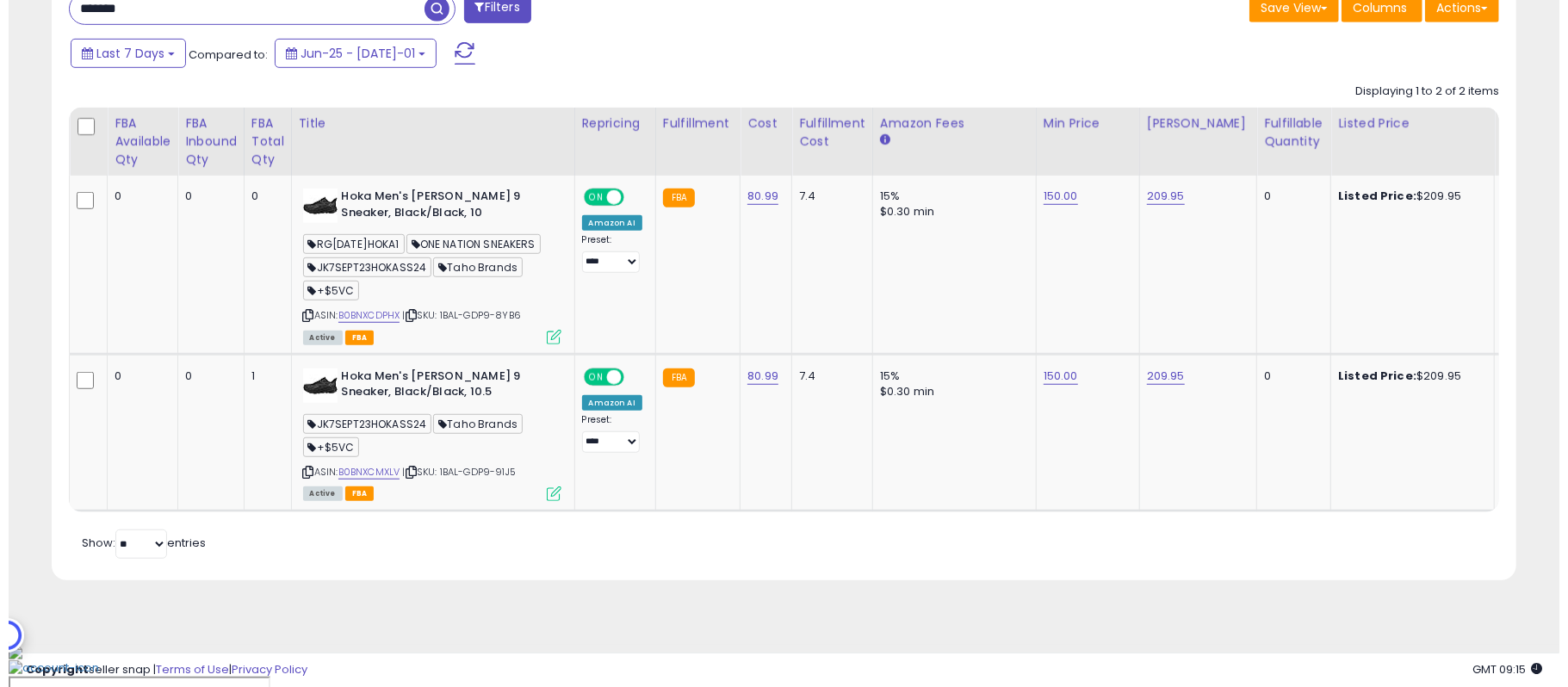 scroll, scrollTop: 414, scrollLeft: 0, axis: vertical 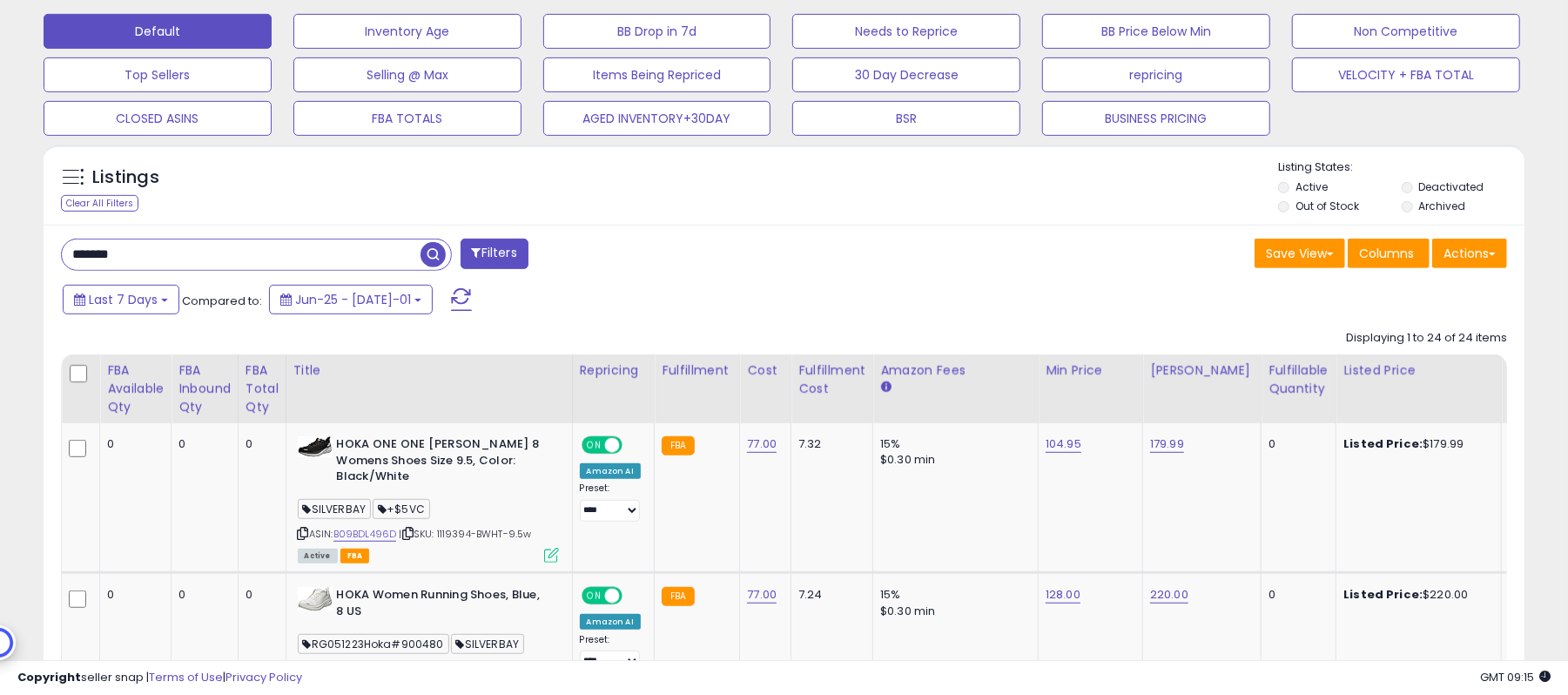 click on "*******" at bounding box center [241, 254] 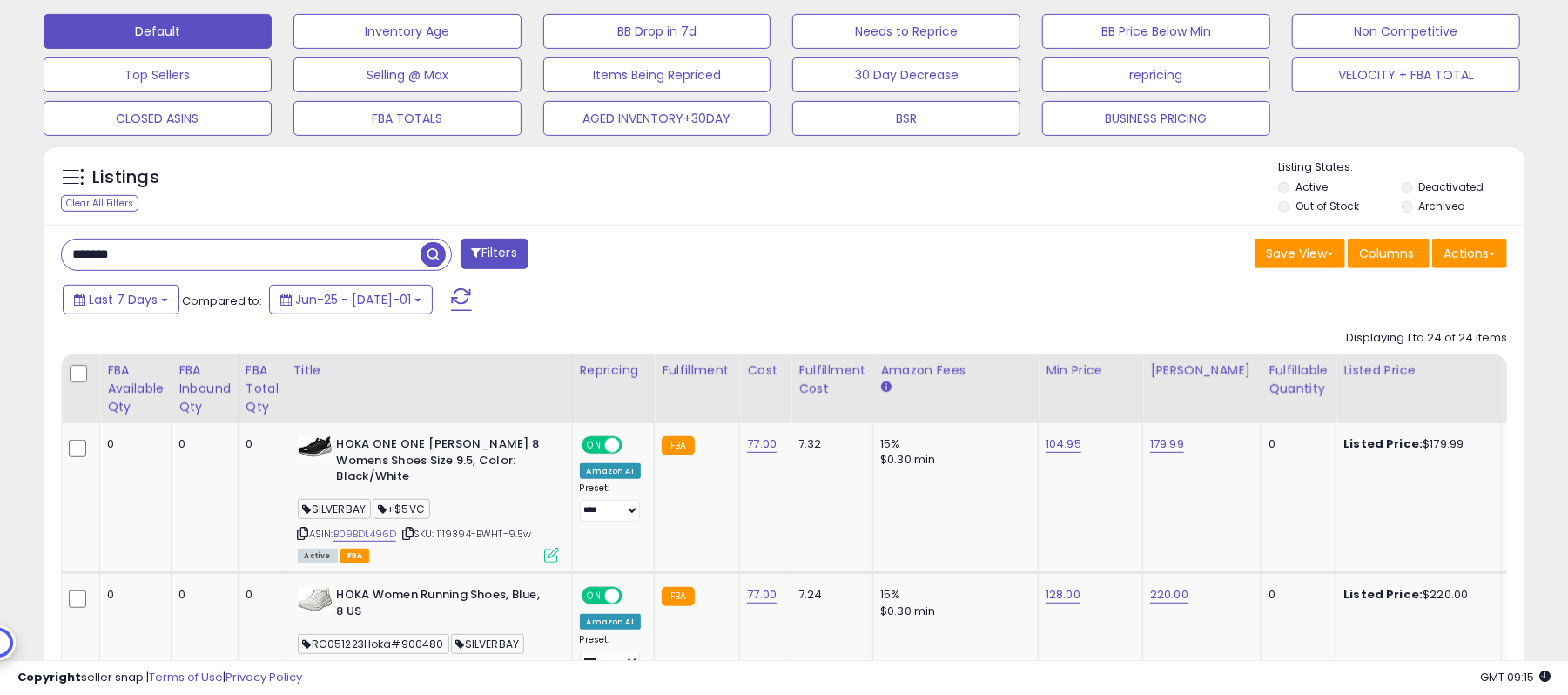 paste on "***" 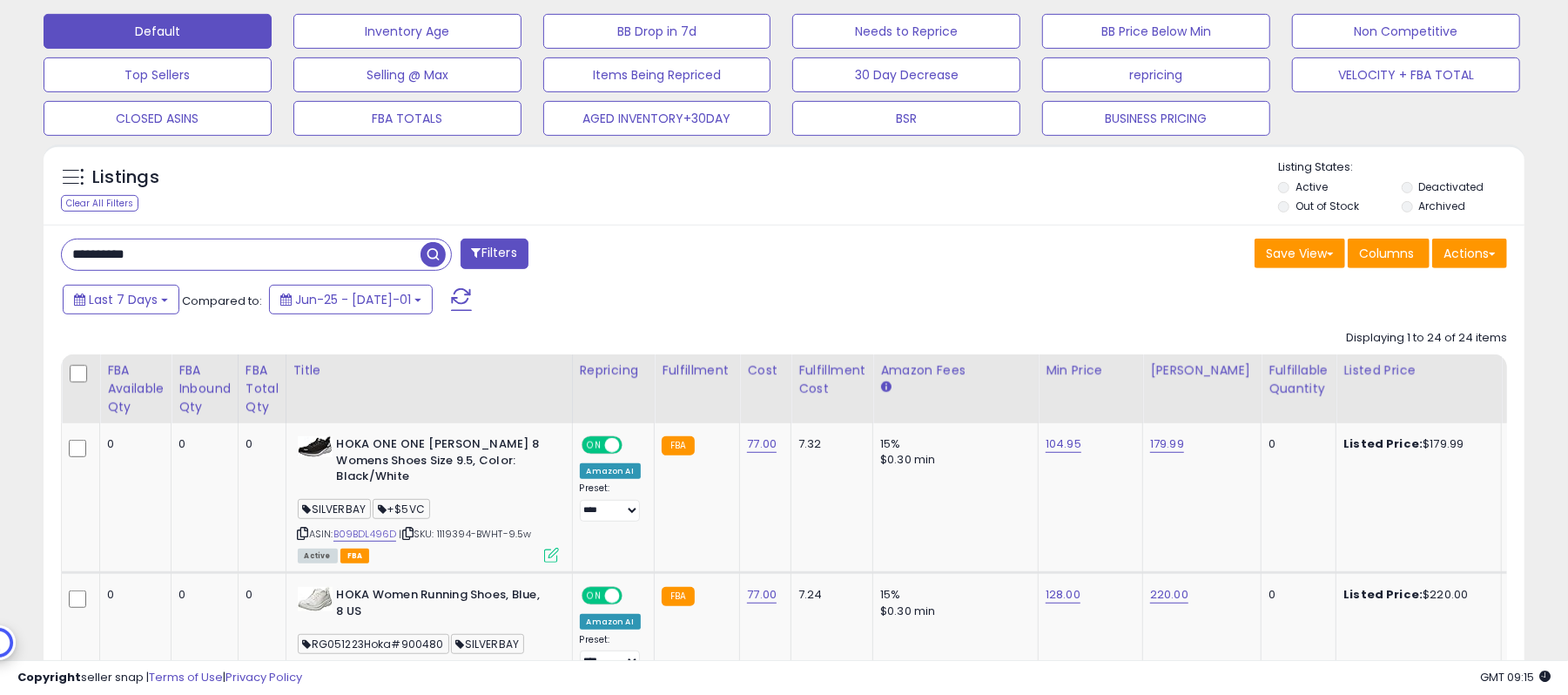 click on "**********" at bounding box center (241, 254) 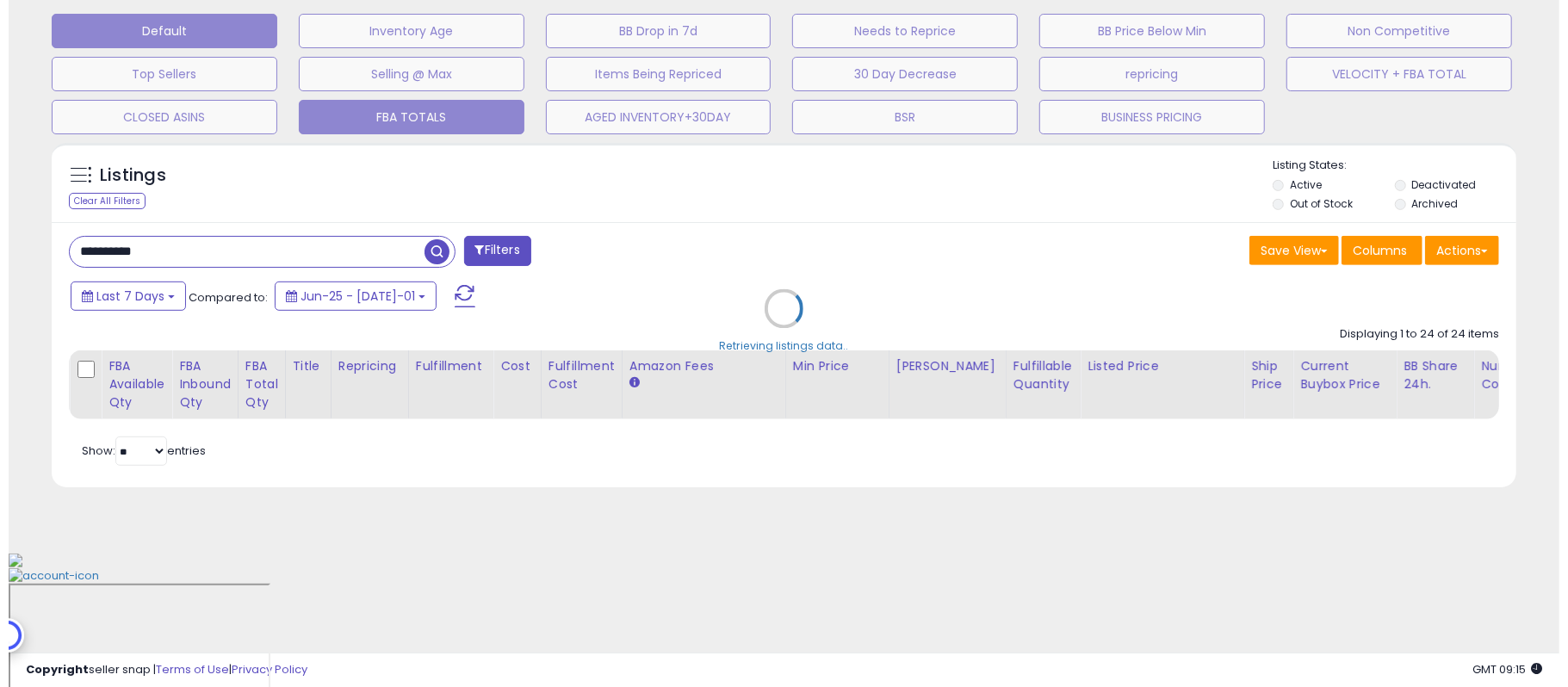 scroll, scrollTop: 414, scrollLeft: 0, axis: vertical 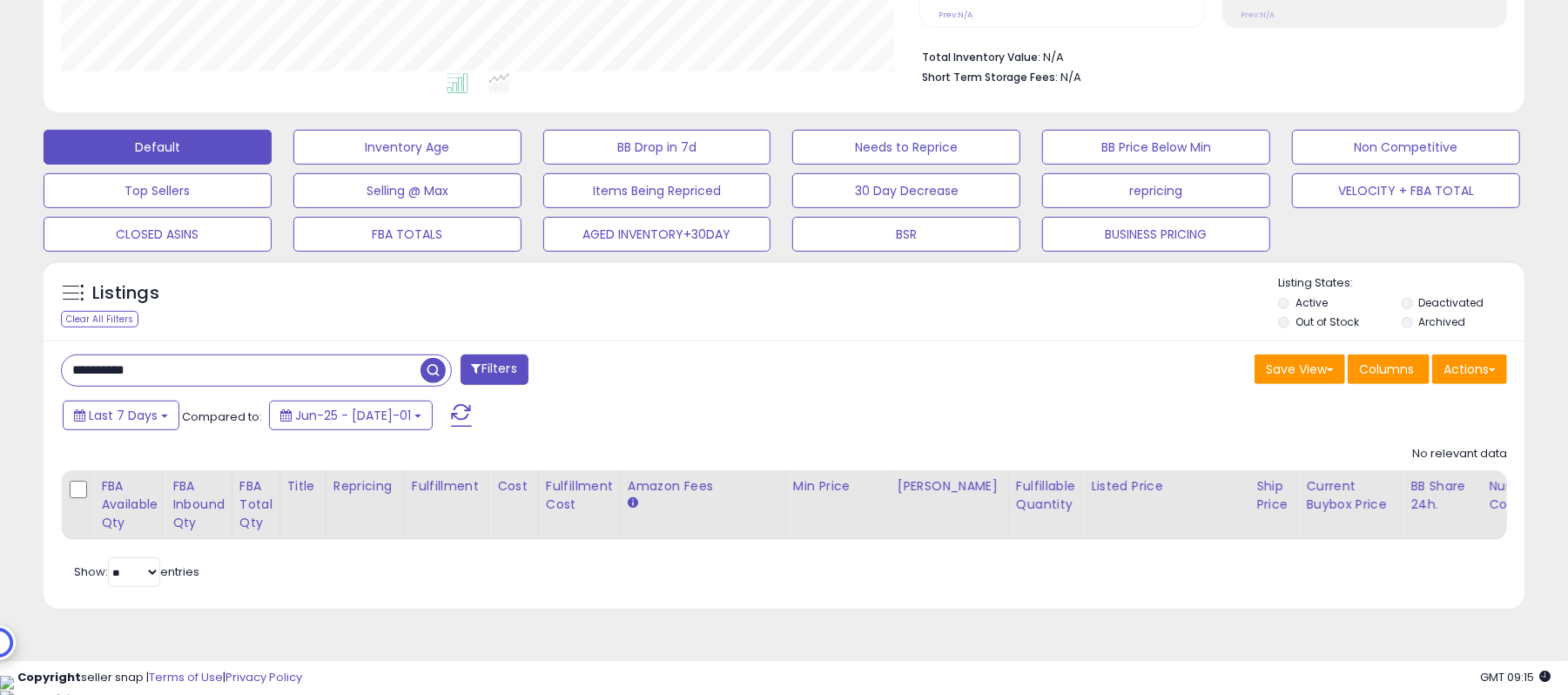 click on "**********" at bounding box center [241, 370] 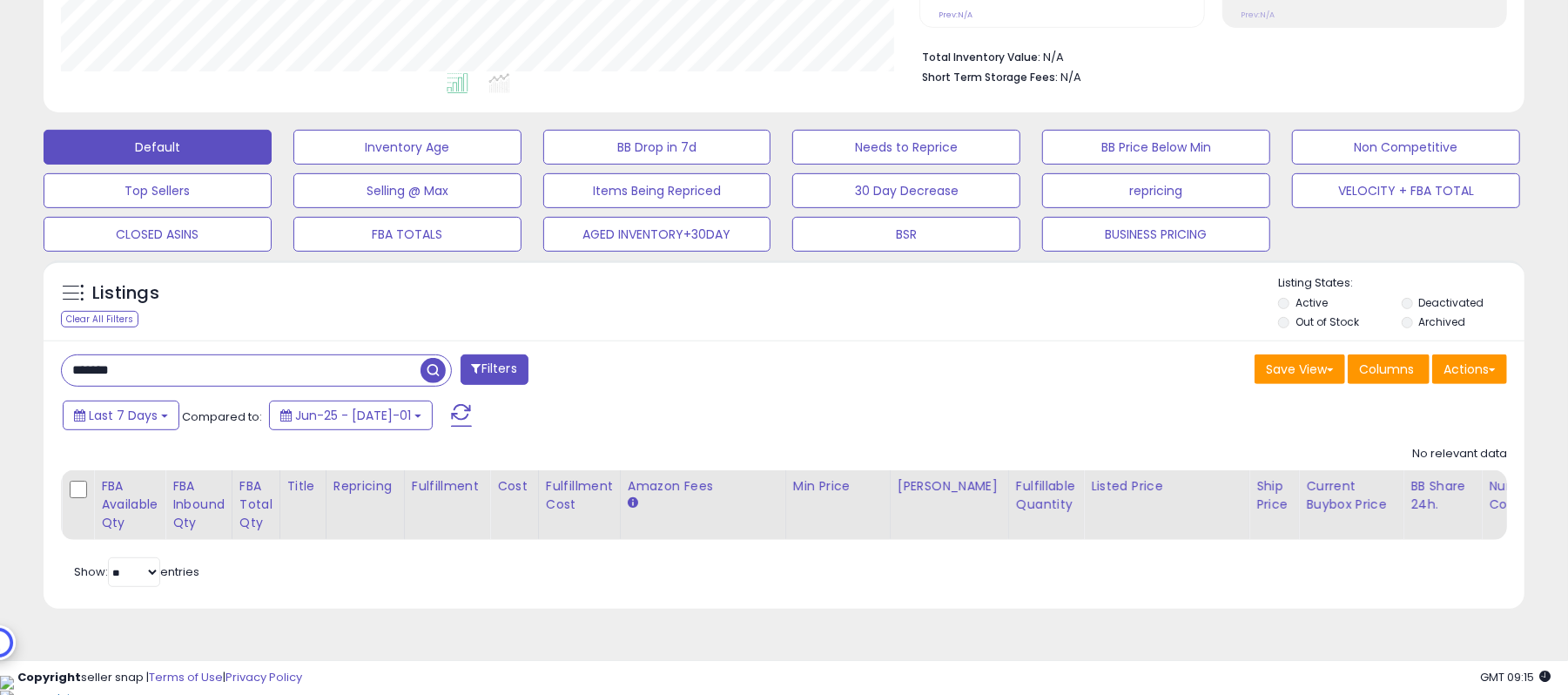 click at bounding box center [433, 370] 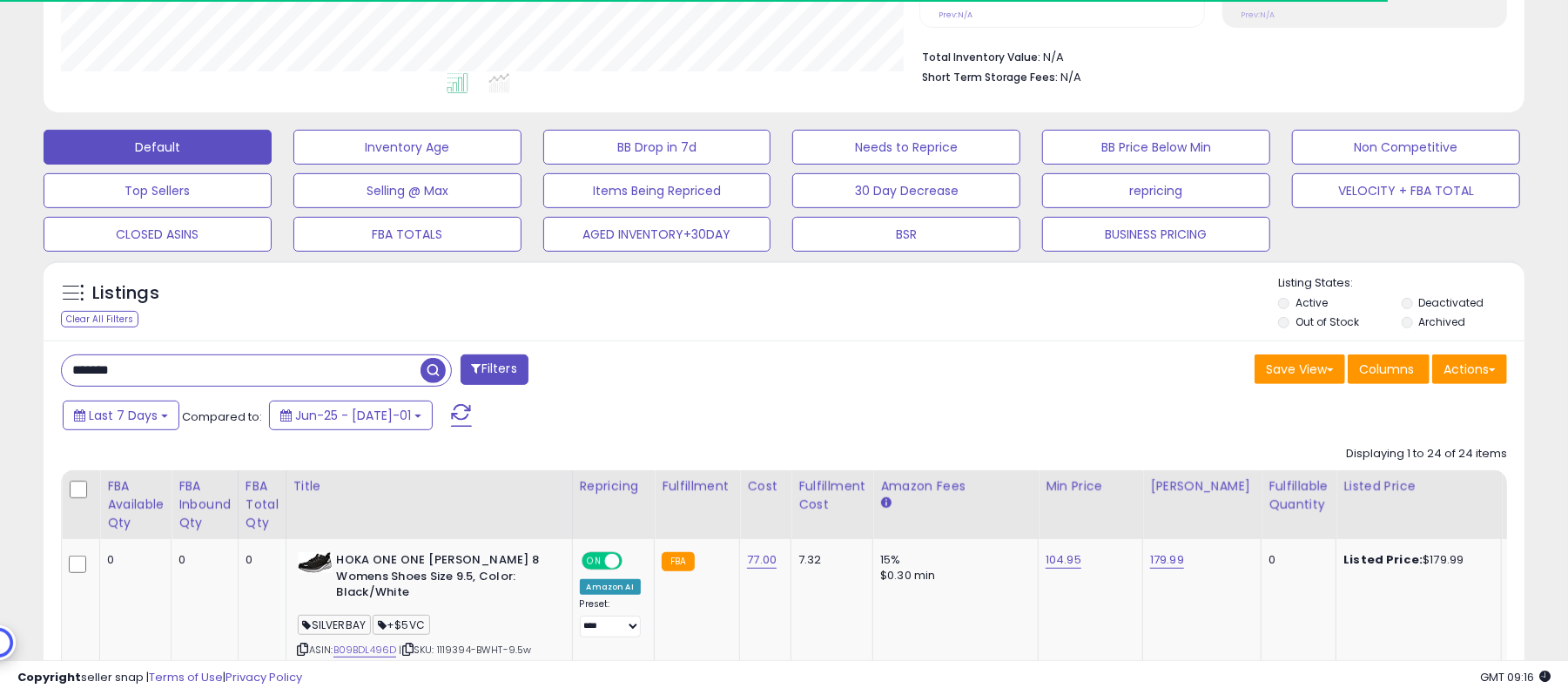 scroll, scrollTop: 356, scrollLeft: 858, axis: both 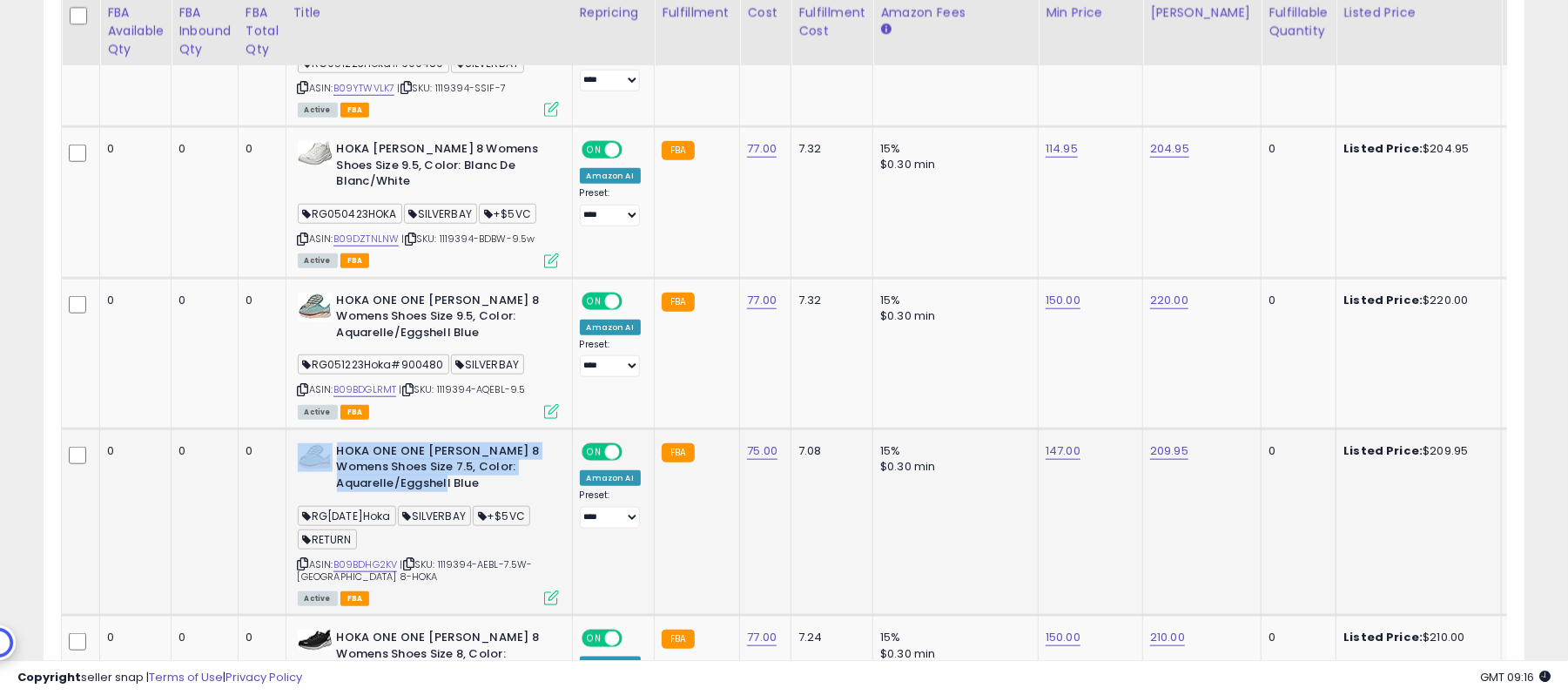 drag, startPoint x: 493, startPoint y: 449, endPoint x: 332, endPoint y: 425, distance: 162.77899 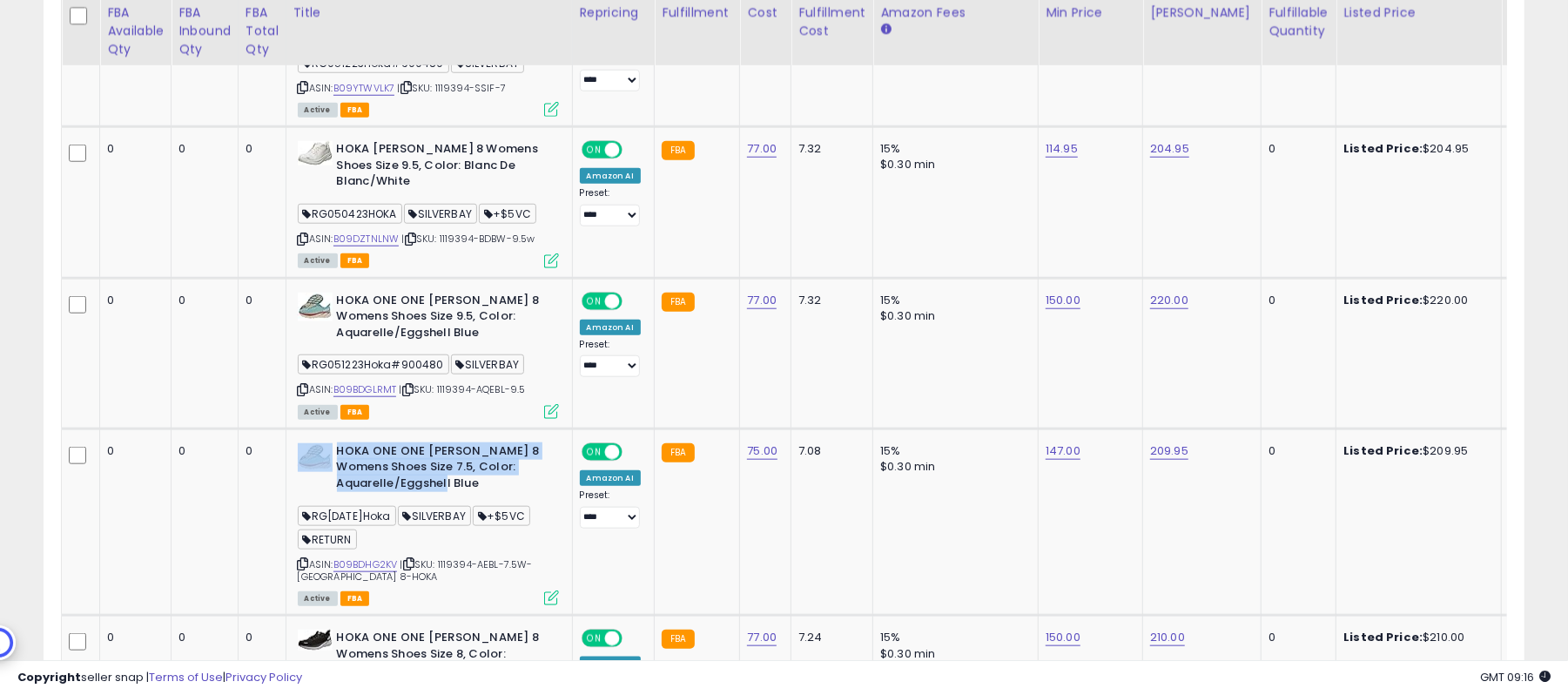 copy on "HOKA ONE ONE Clifton 8 Womens Shoes Size 7.5, Color: Aquarelle/Eggshell Blue" 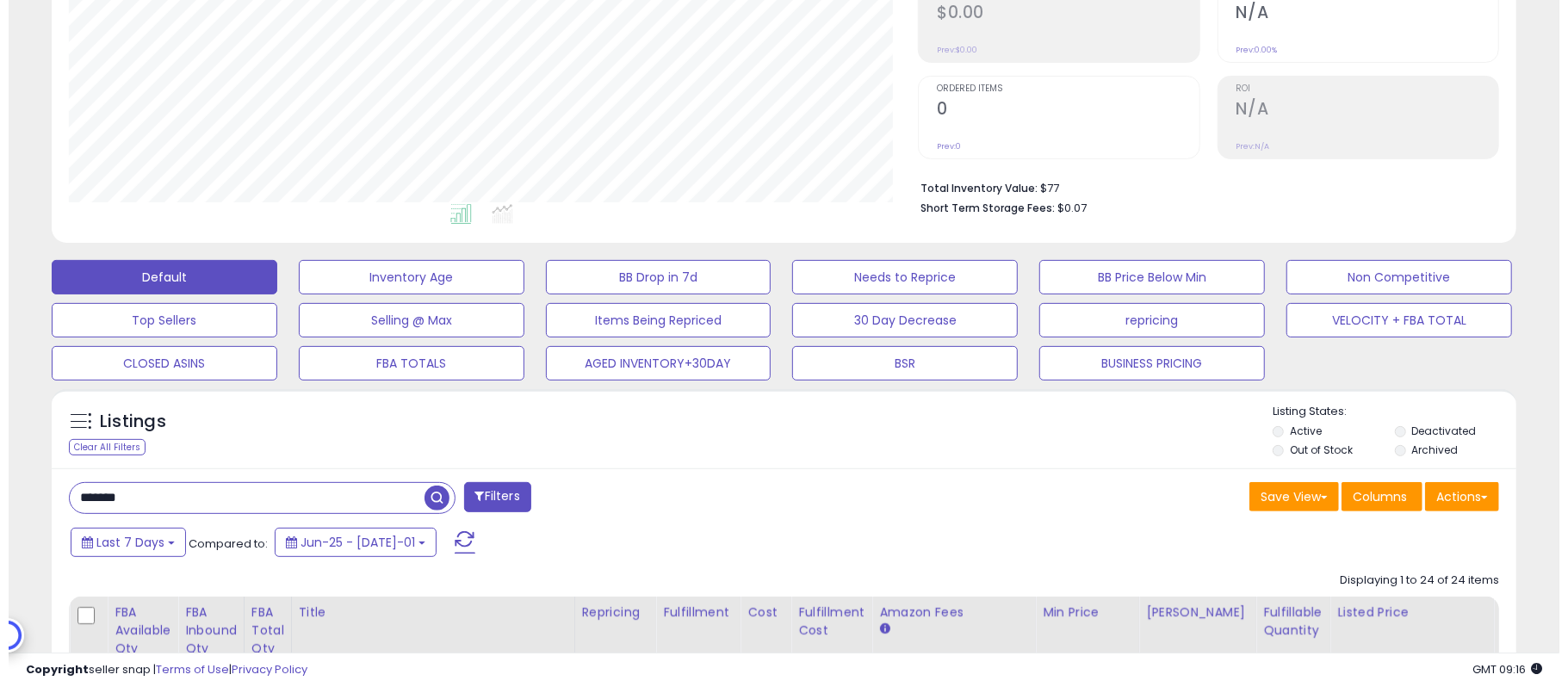 scroll, scrollTop: 414, scrollLeft: 0, axis: vertical 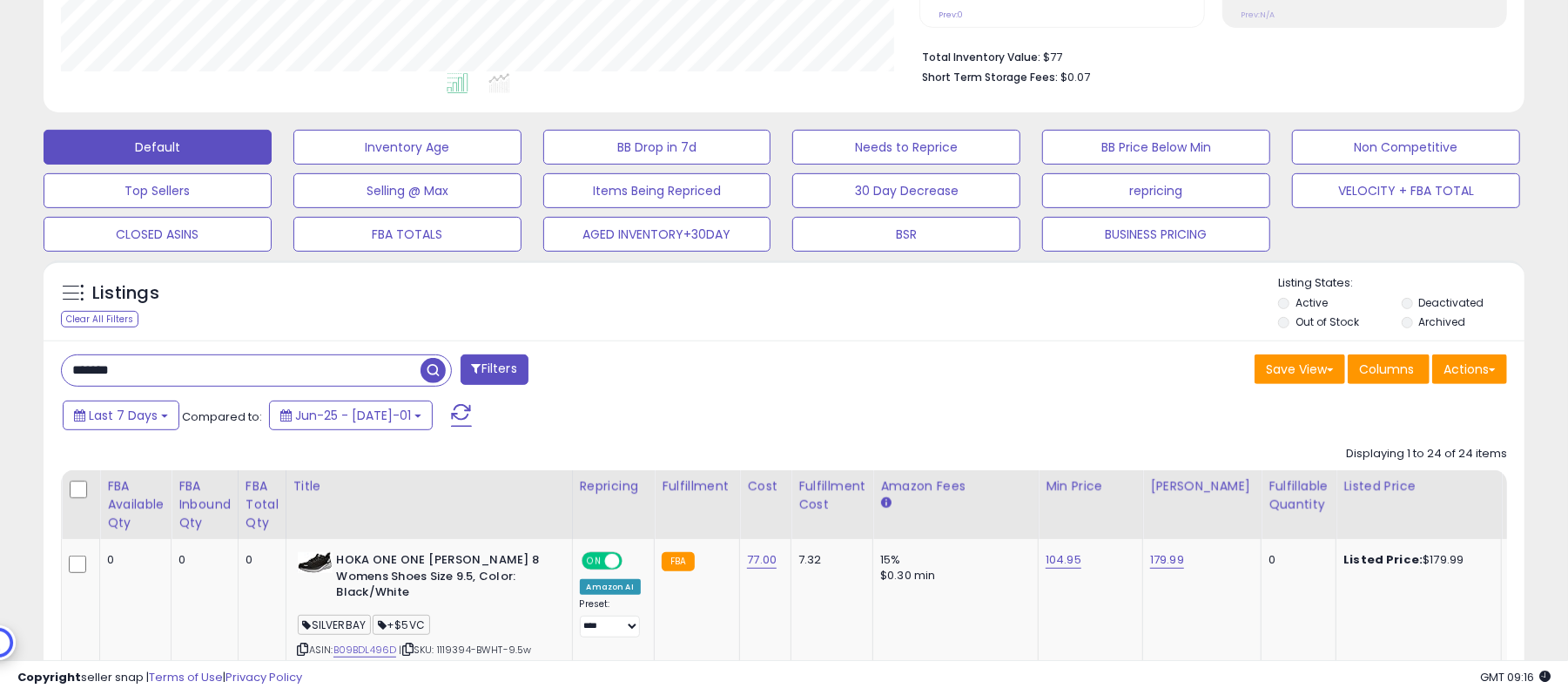 click on "*******" at bounding box center (256, 370) 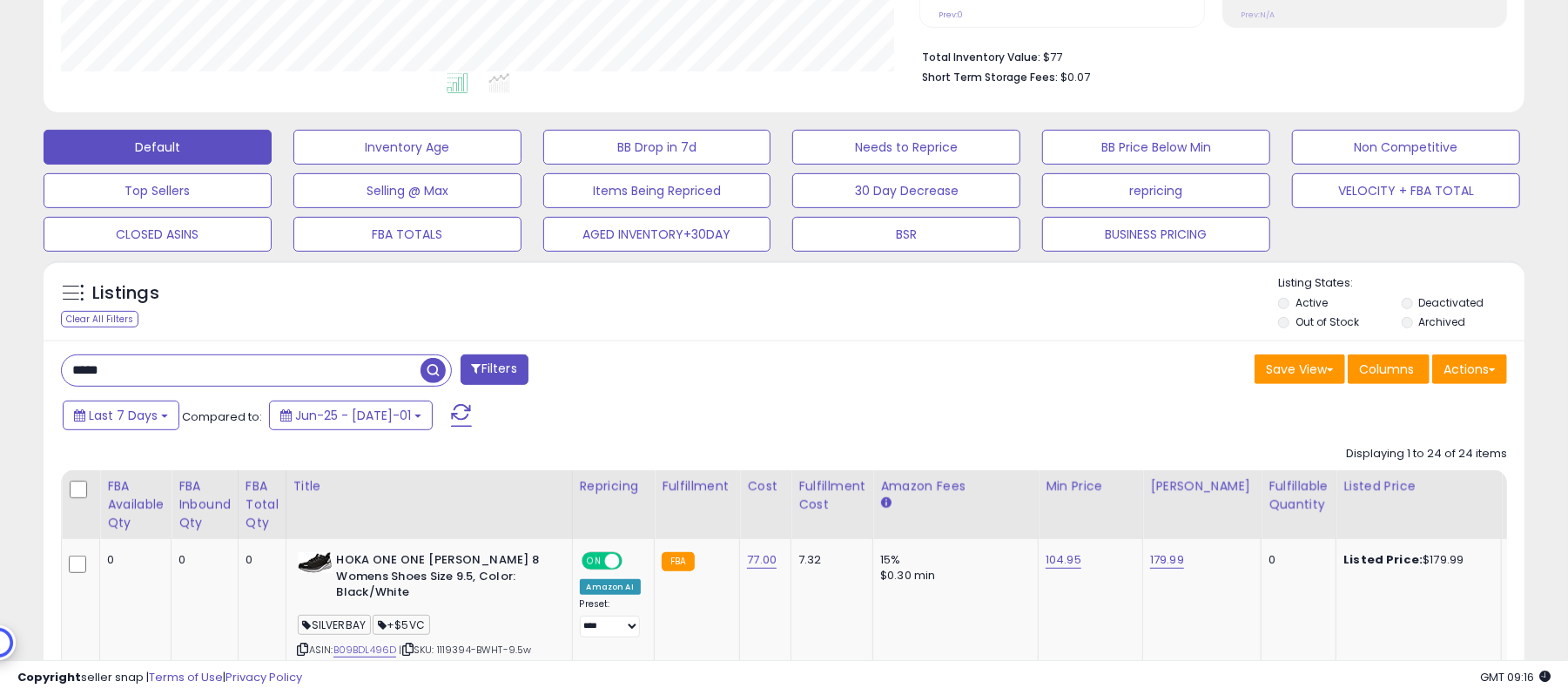 click at bounding box center [433, 370] 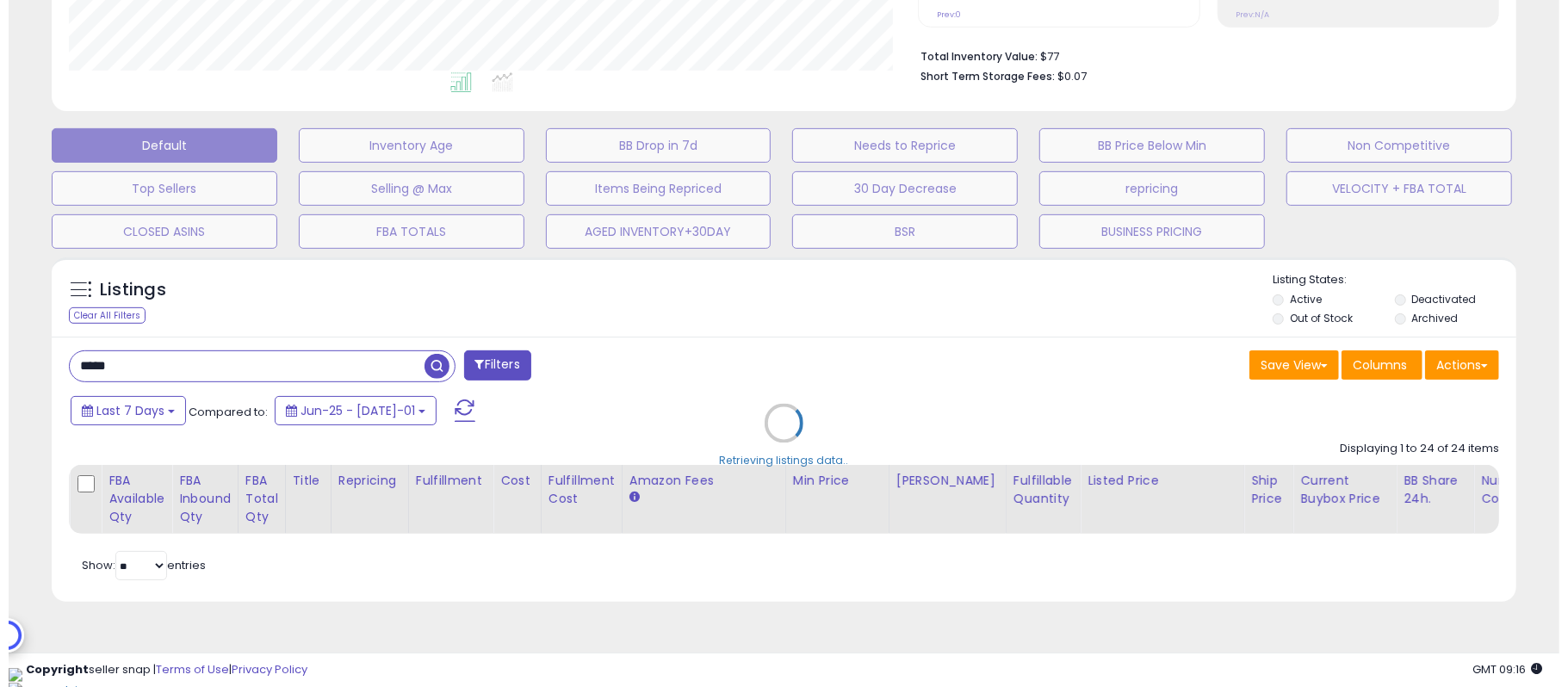 scroll, scrollTop: 860548, scrollLeft: 860205, axis: both 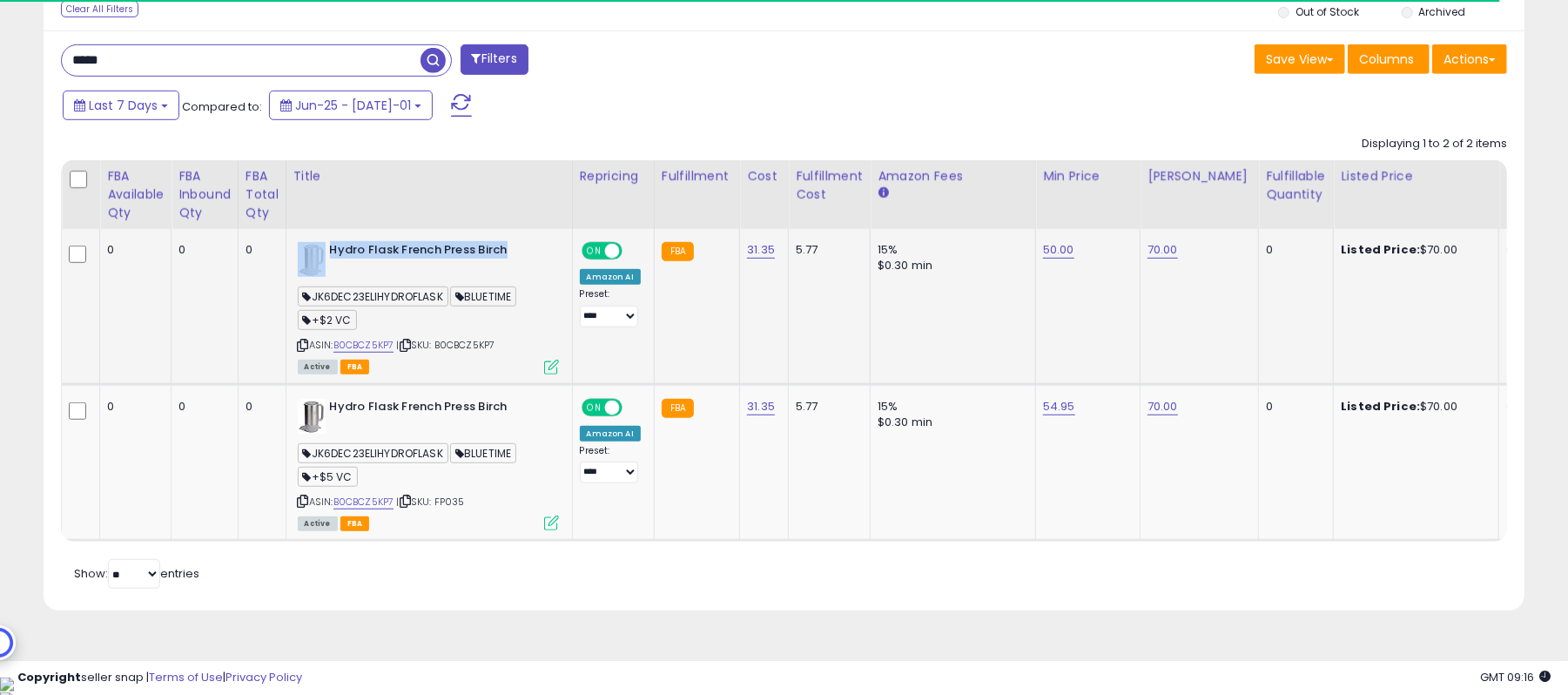 drag, startPoint x: 510, startPoint y: 249, endPoint x: 331, endPoint y: 248, distance: 179.00279 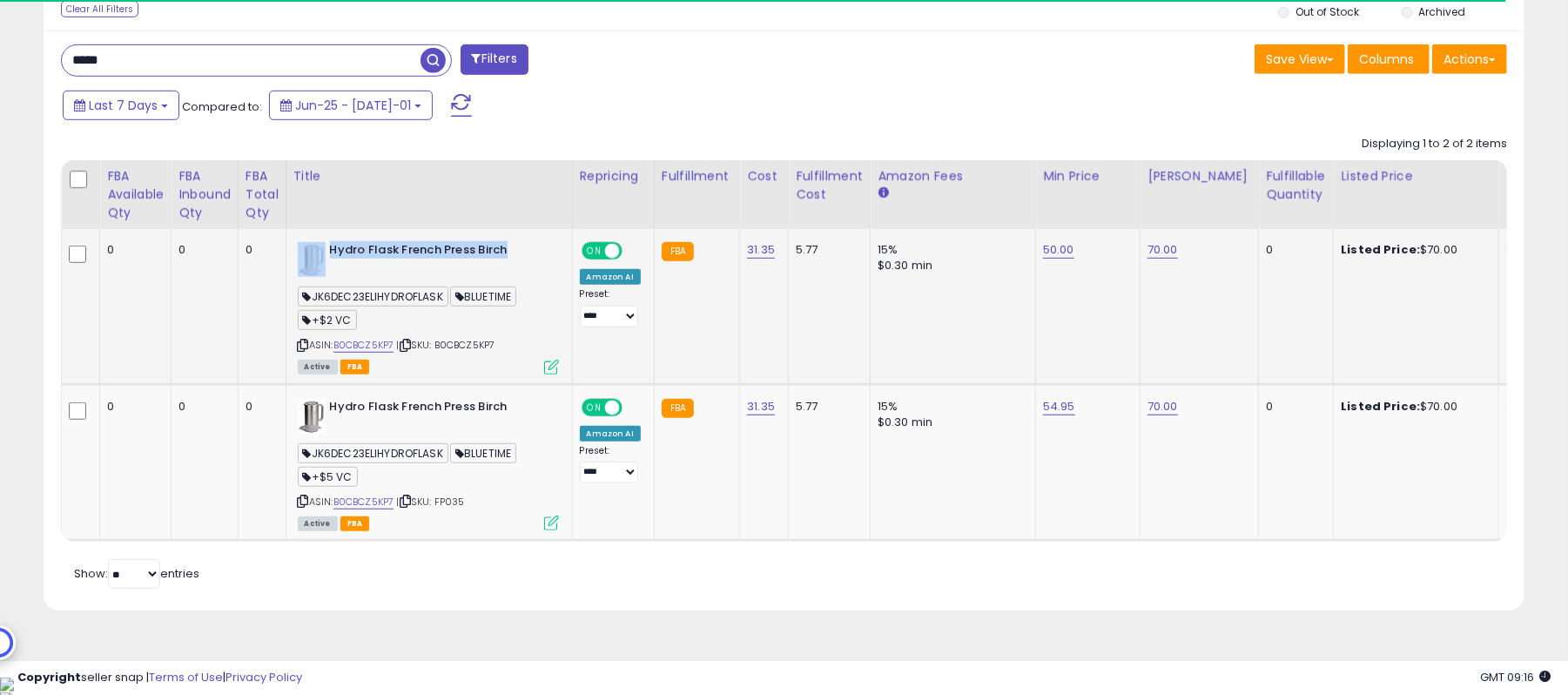 copy on "Hydro Flask French Press Birch" 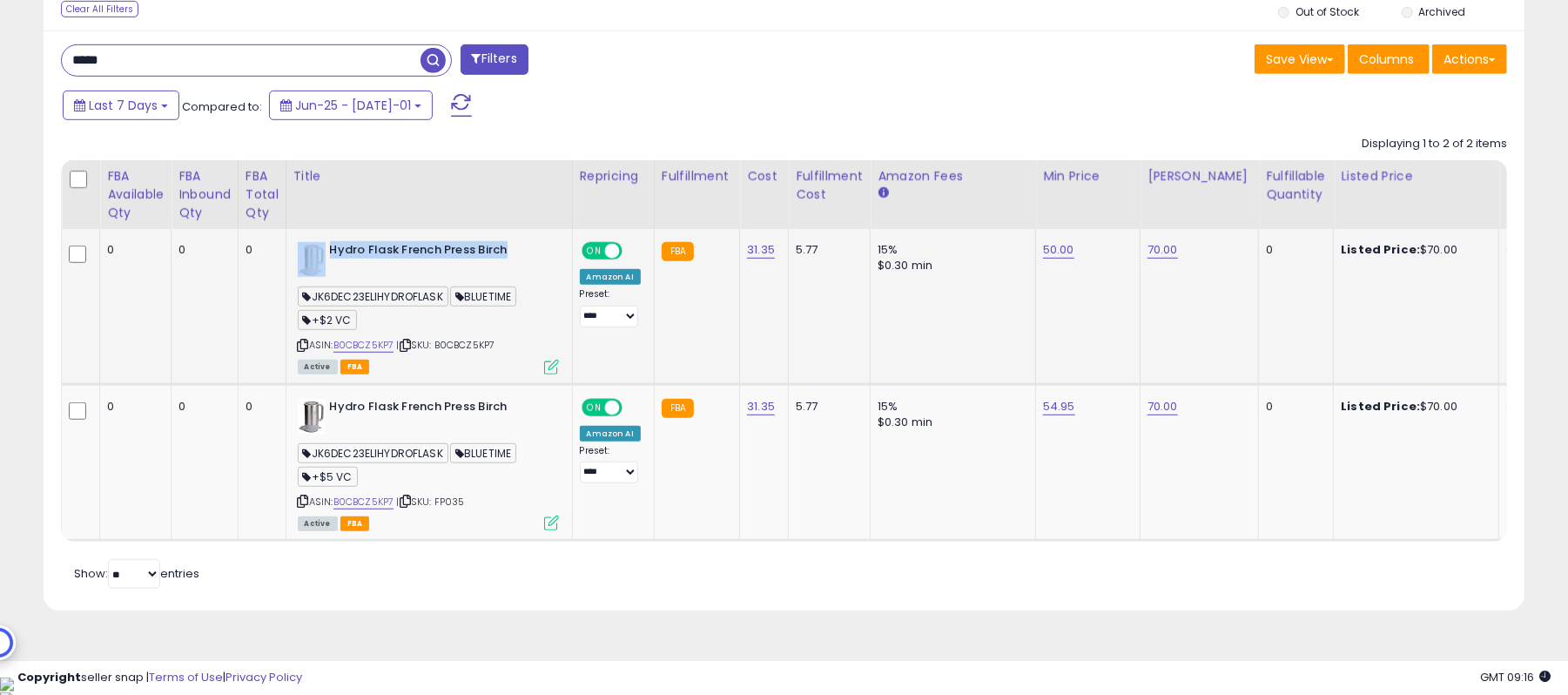scroll, scrollTop: 870569, scrollLeft: 869768, axis: both 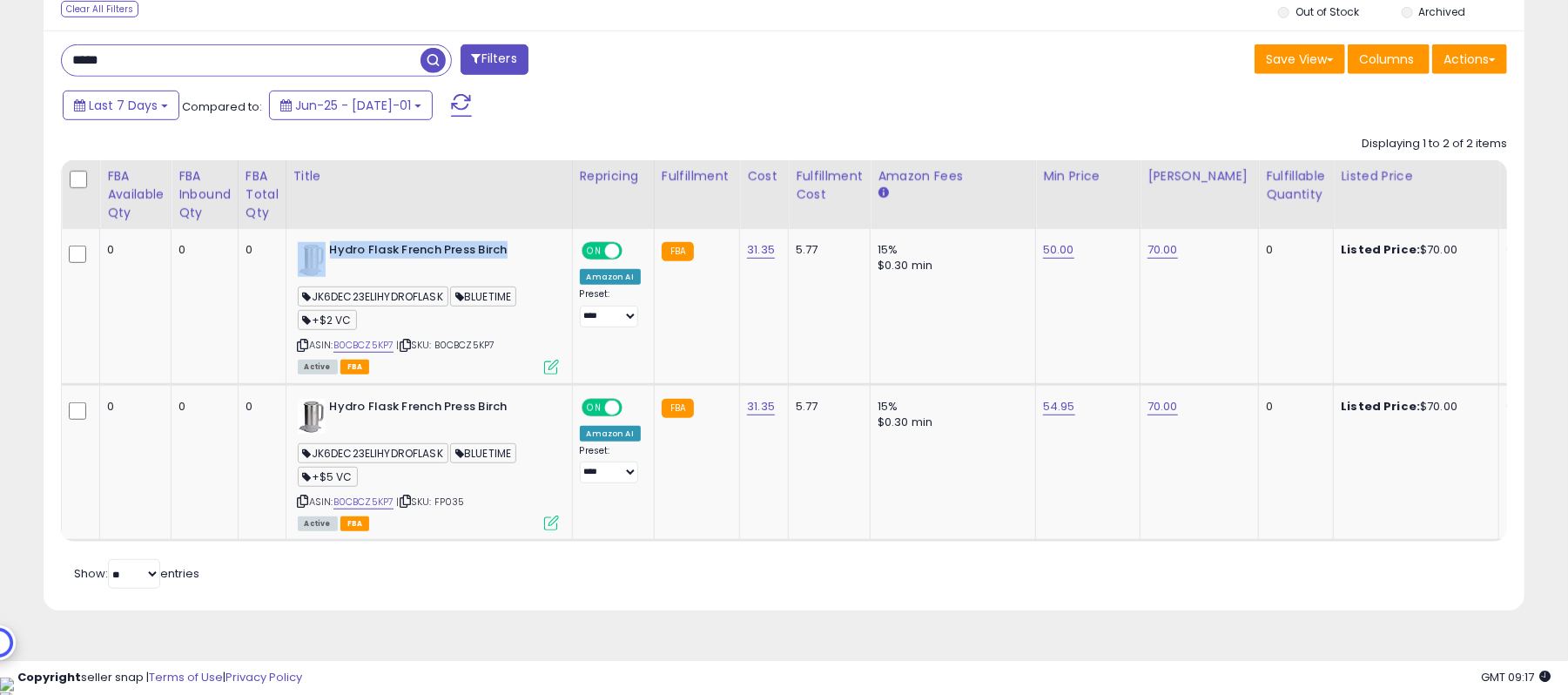 click on "*****" at bounding box center [241, 60] 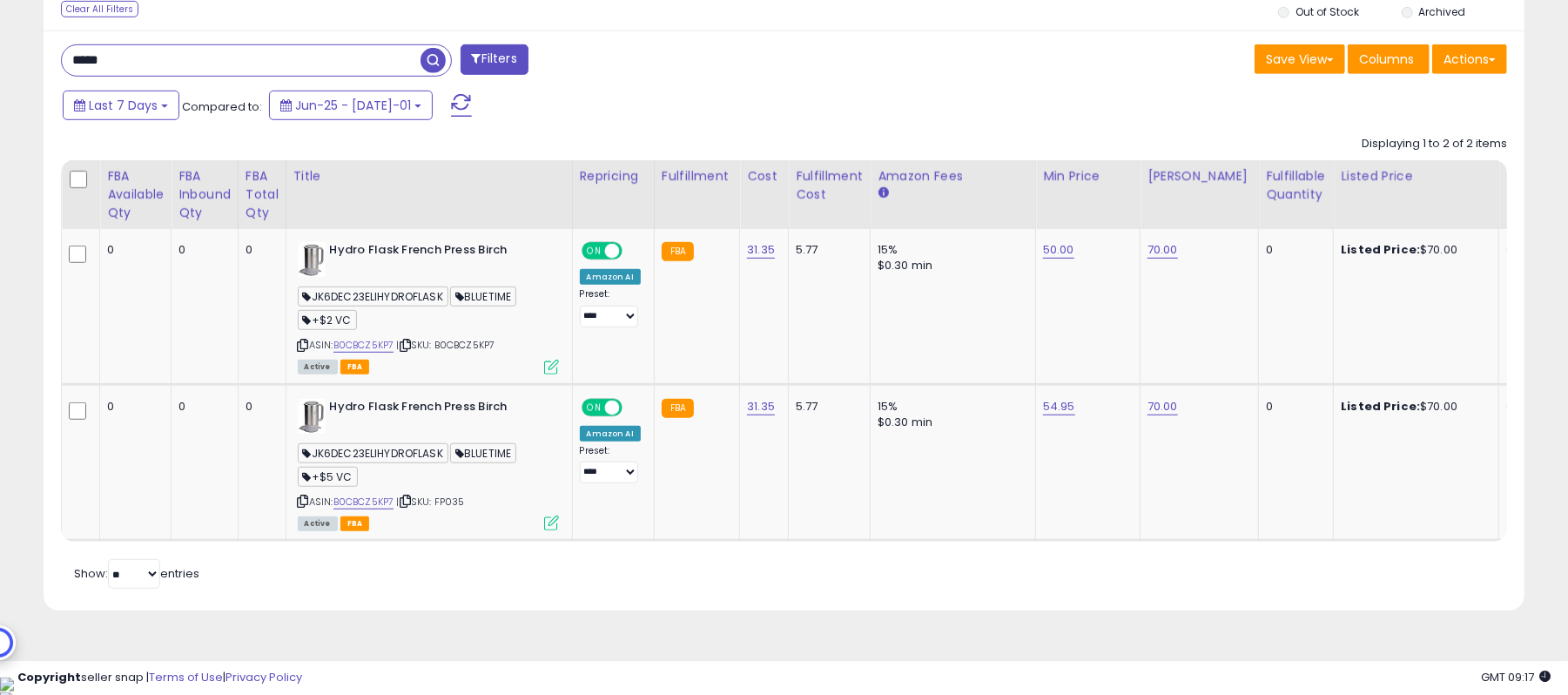 paste on "**********" 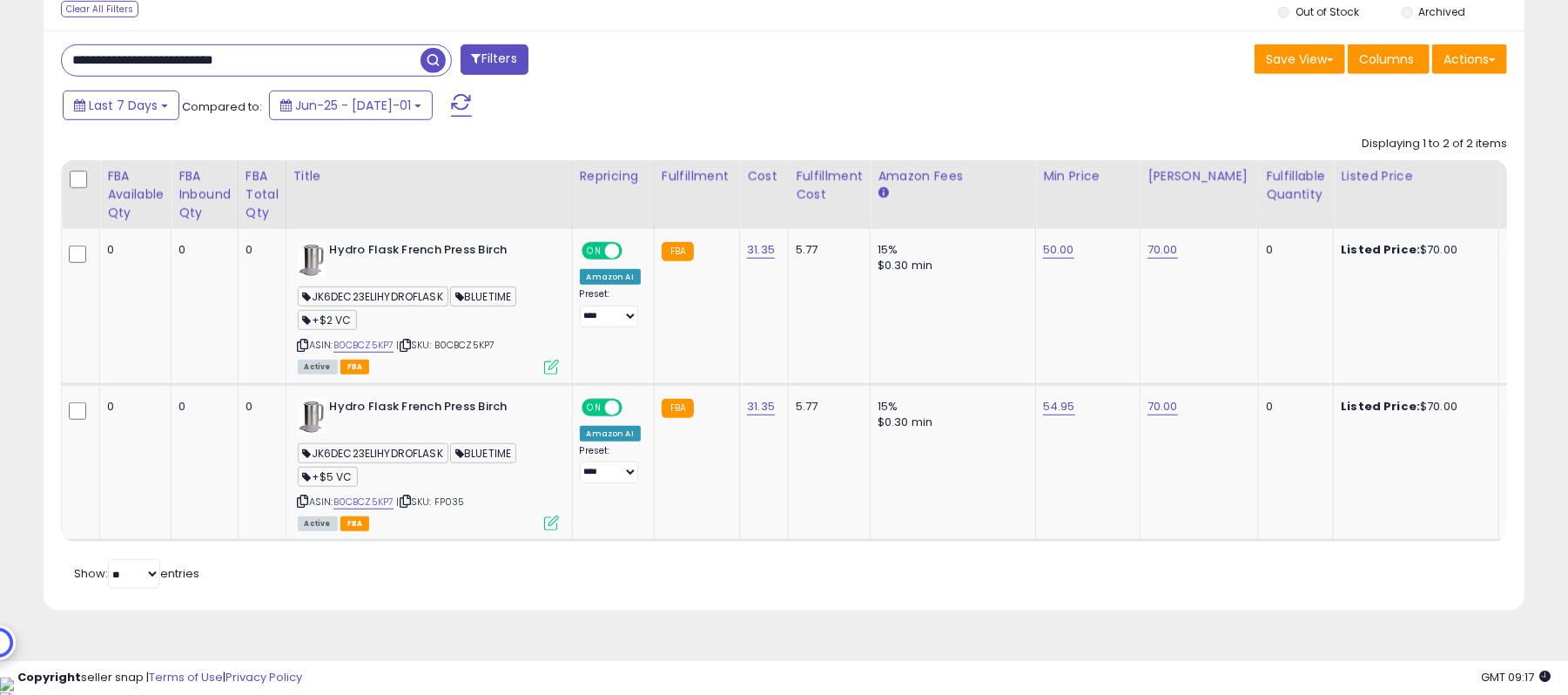 click at bounding box center (433, 60) 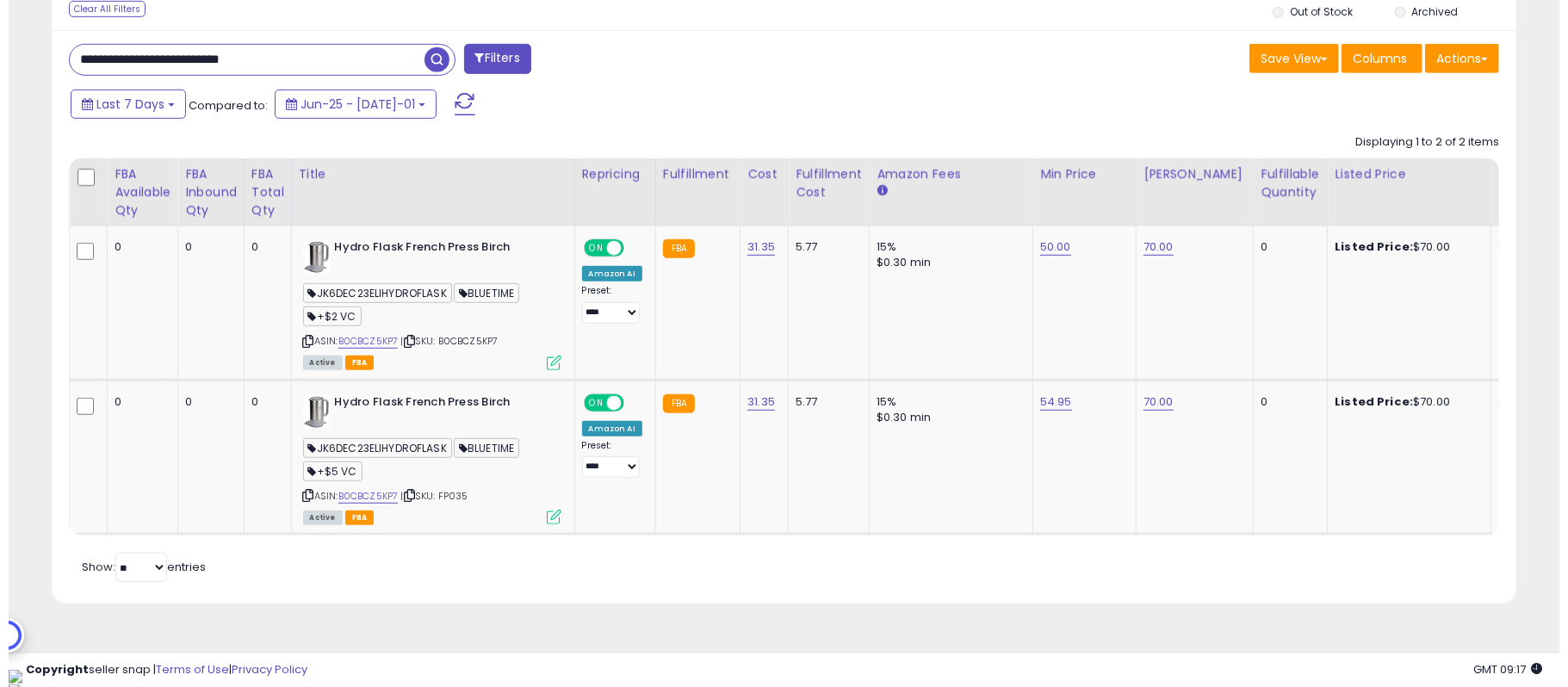scroll, scrollTop: 414, scrollLeft: 0, axis: vertical 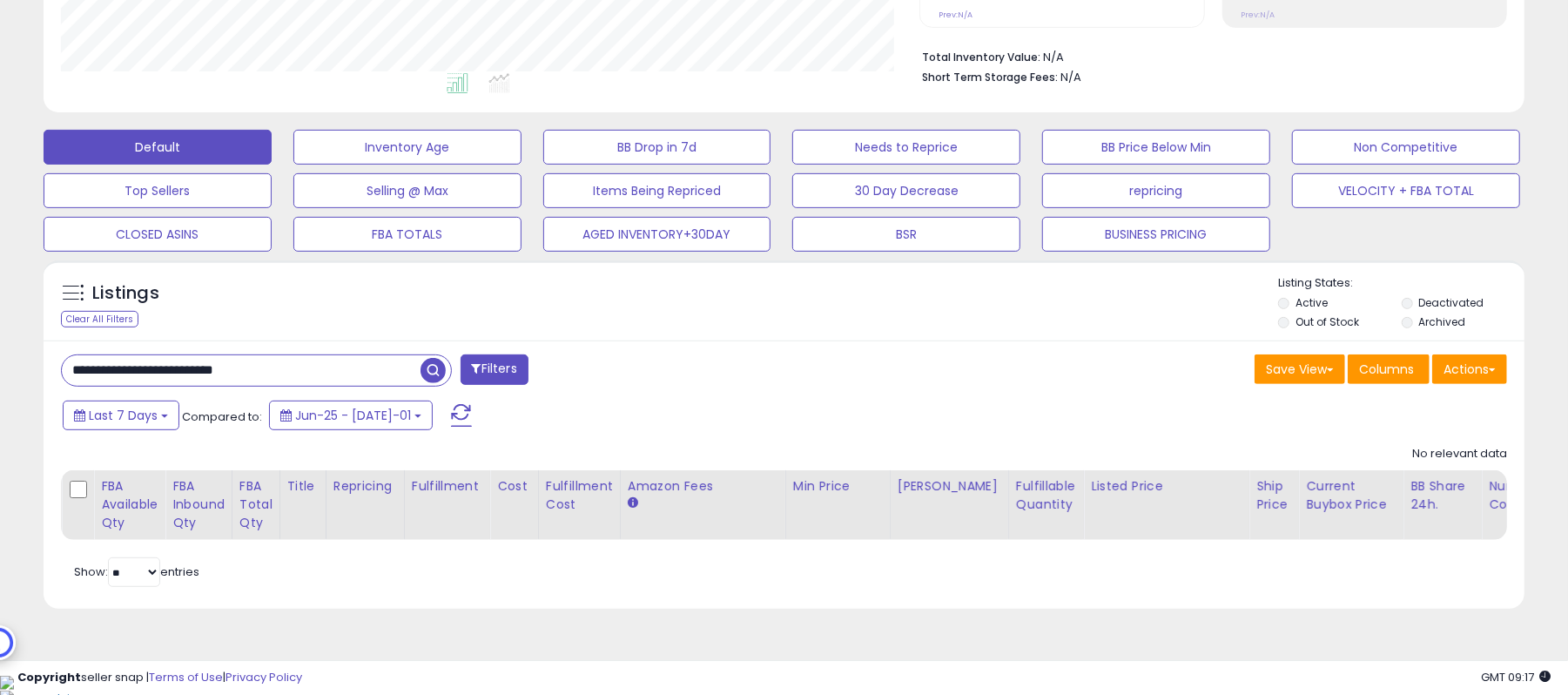click on "**********" at bounding box center (241, 370) 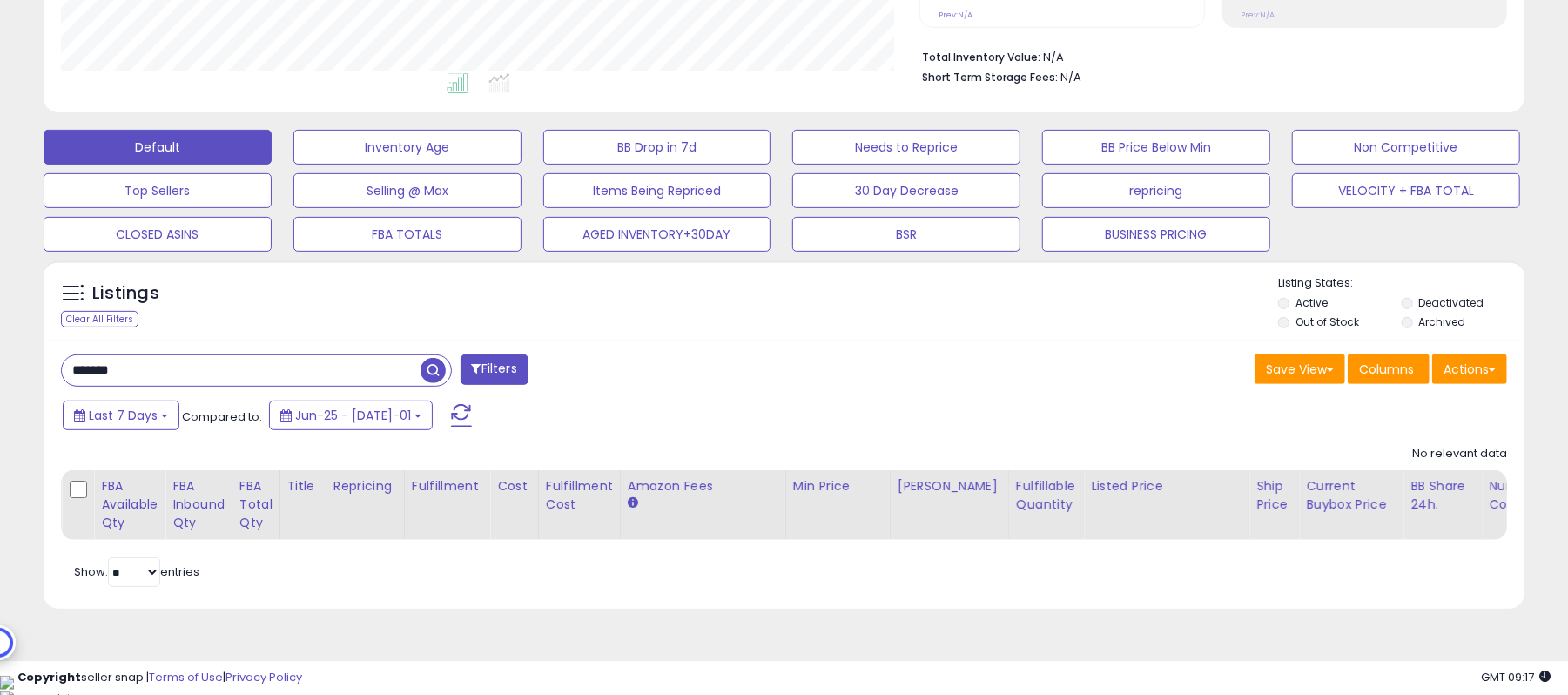 click at bounding box center (433, 370) 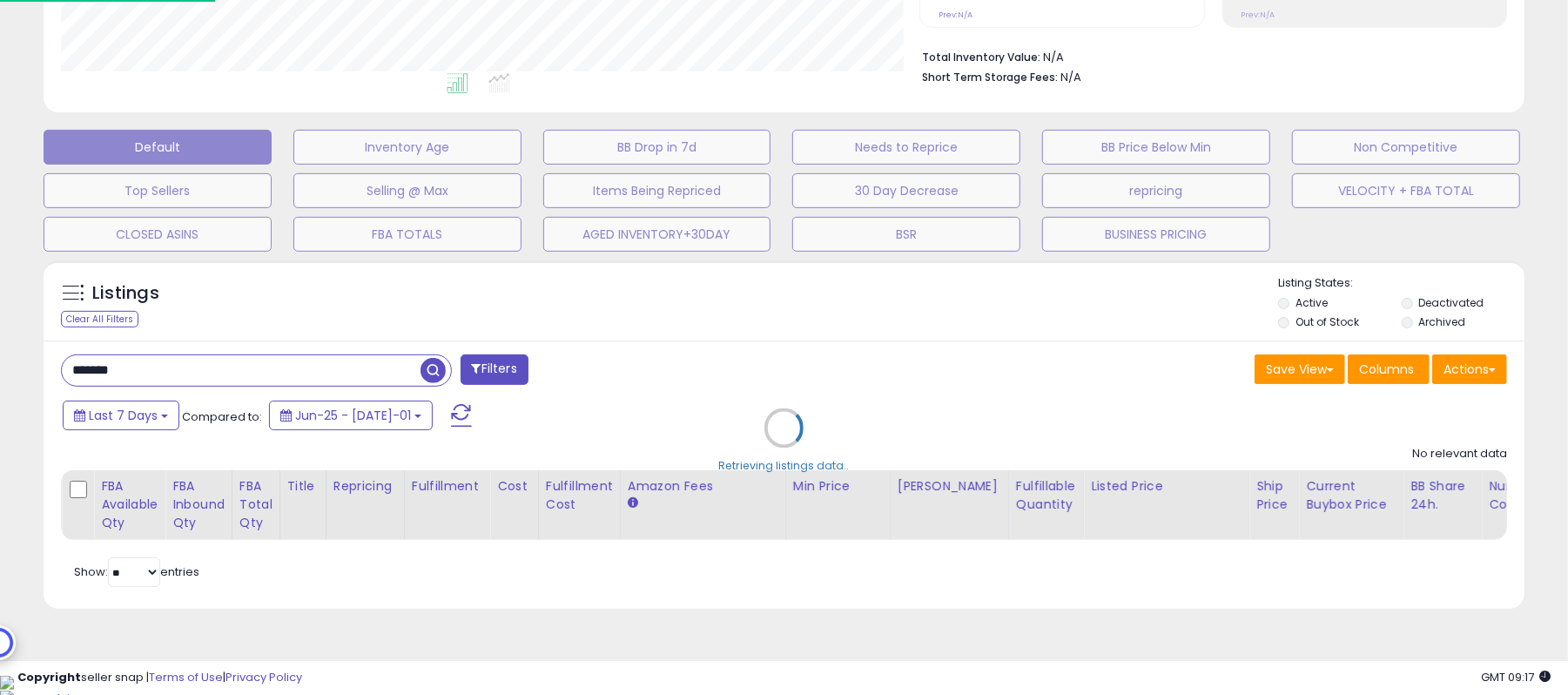 scroll, scrollTop: 870569, scrollLeft: 869758, axis: both 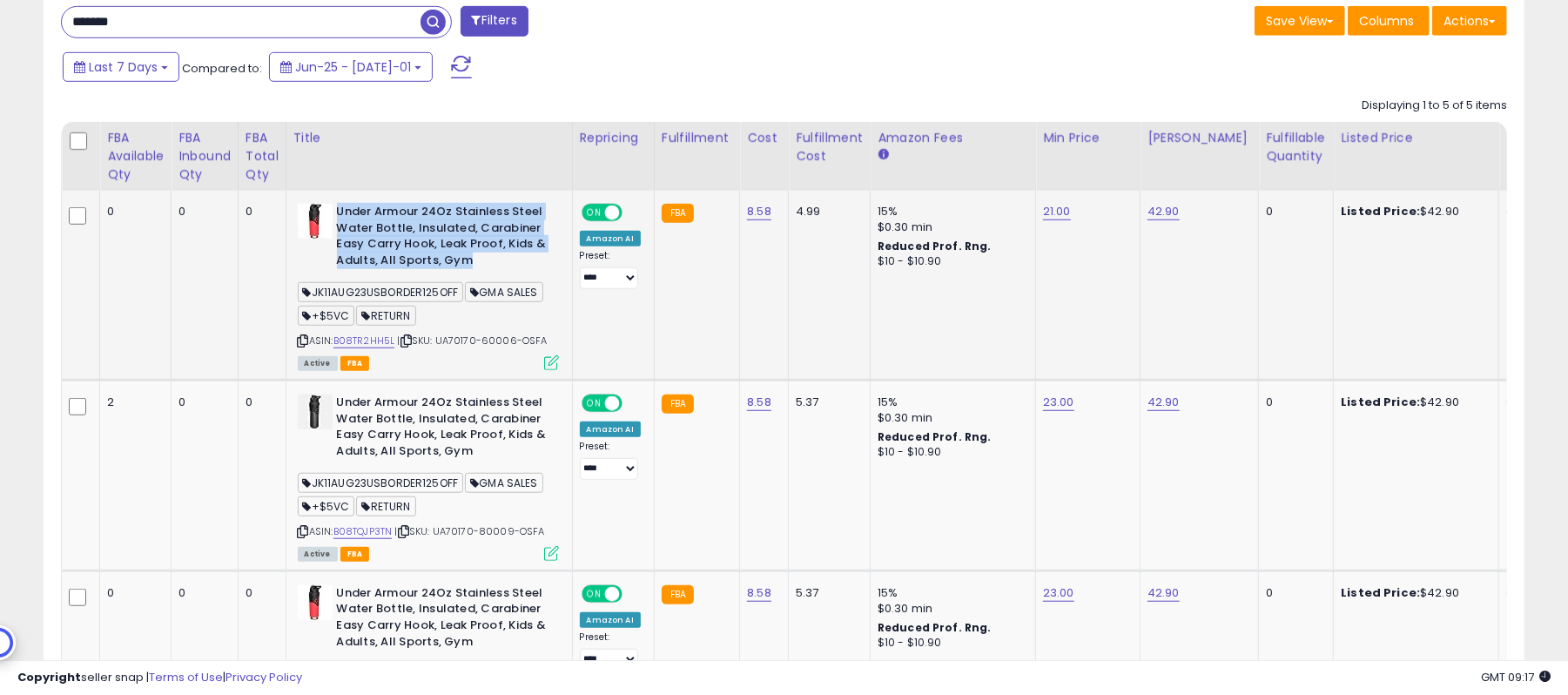 drag, startPoint x: 486, startPoint y: 269, endPoint x: 341, endPoint y: 221, distance: 152.73834 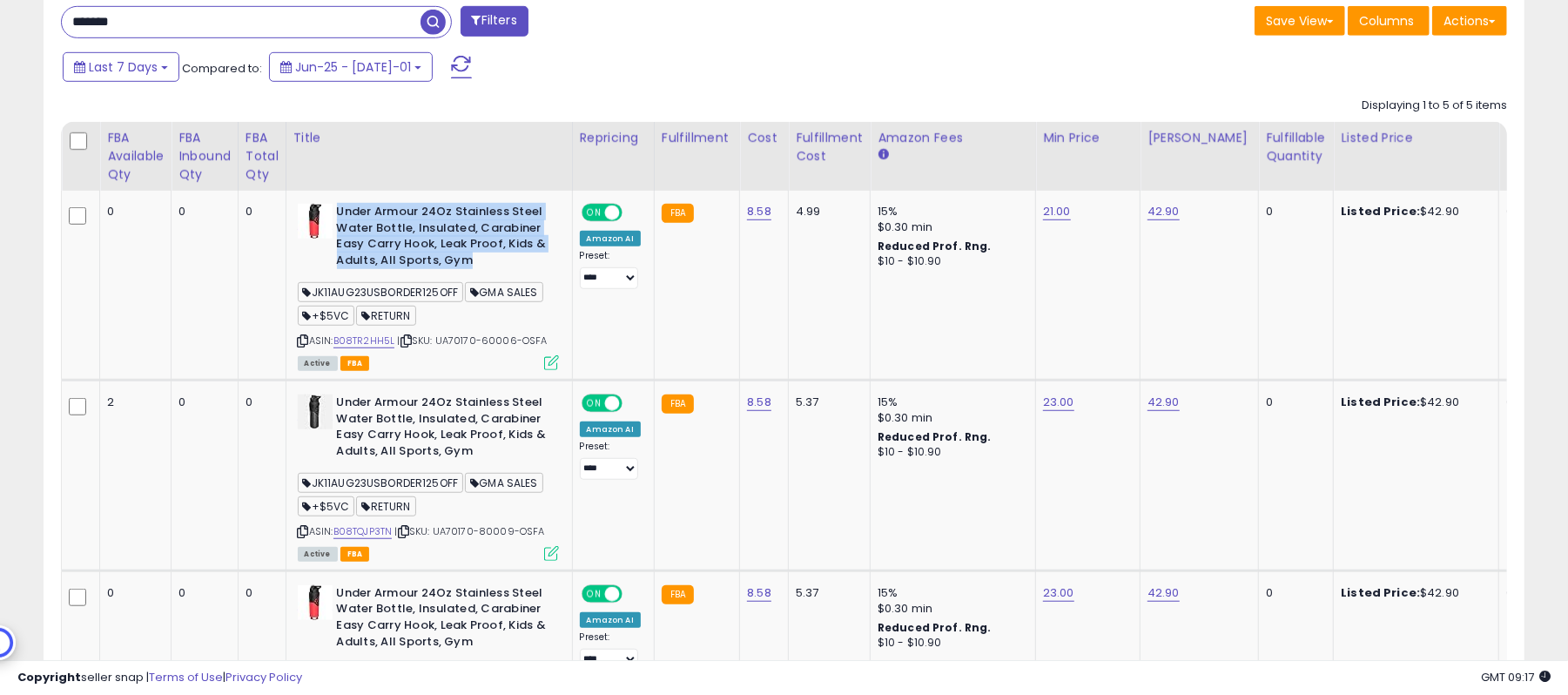 copy on "Under Armour 24Oz Stainless Steel Water Bottle, Insulated, Carabiner Easy Carry Hook, Leak Proof, Kids & Adults, All Sports, Gym" 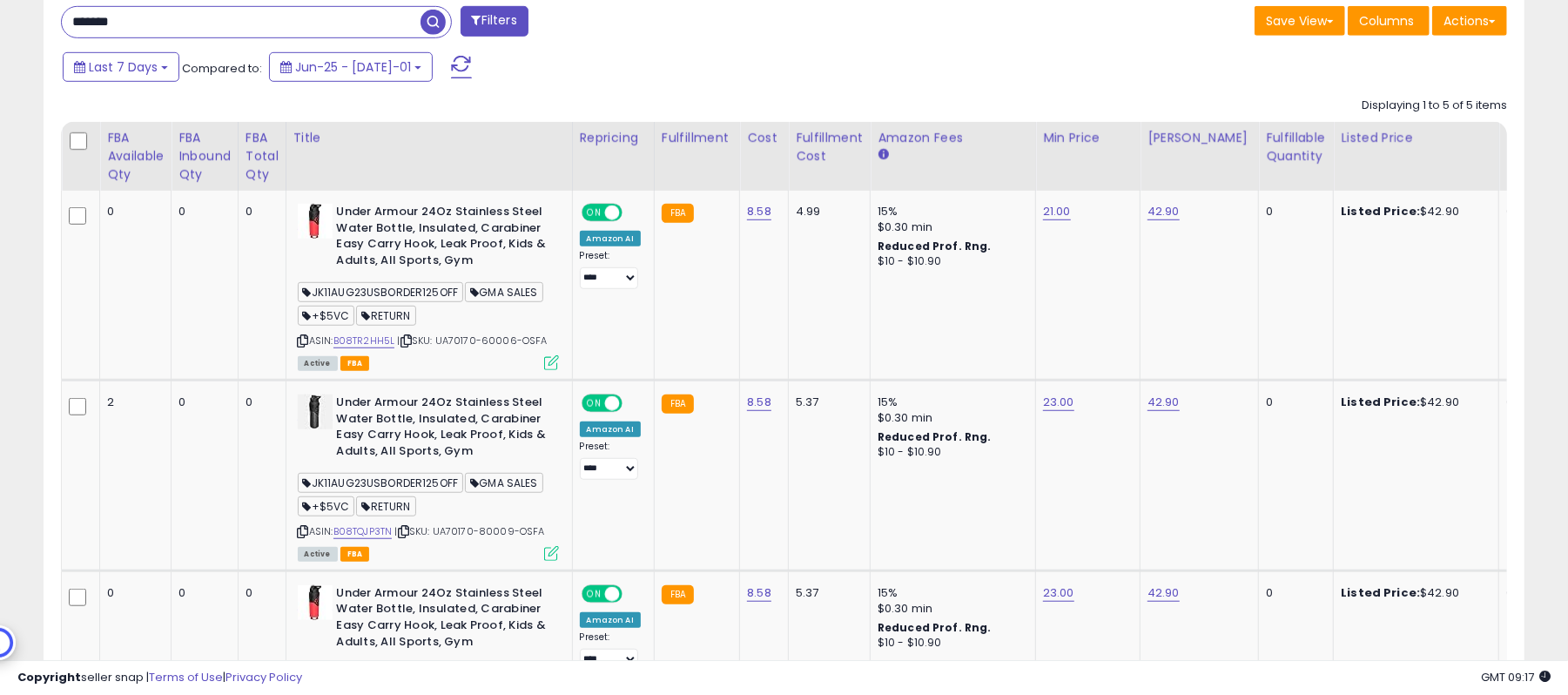paste 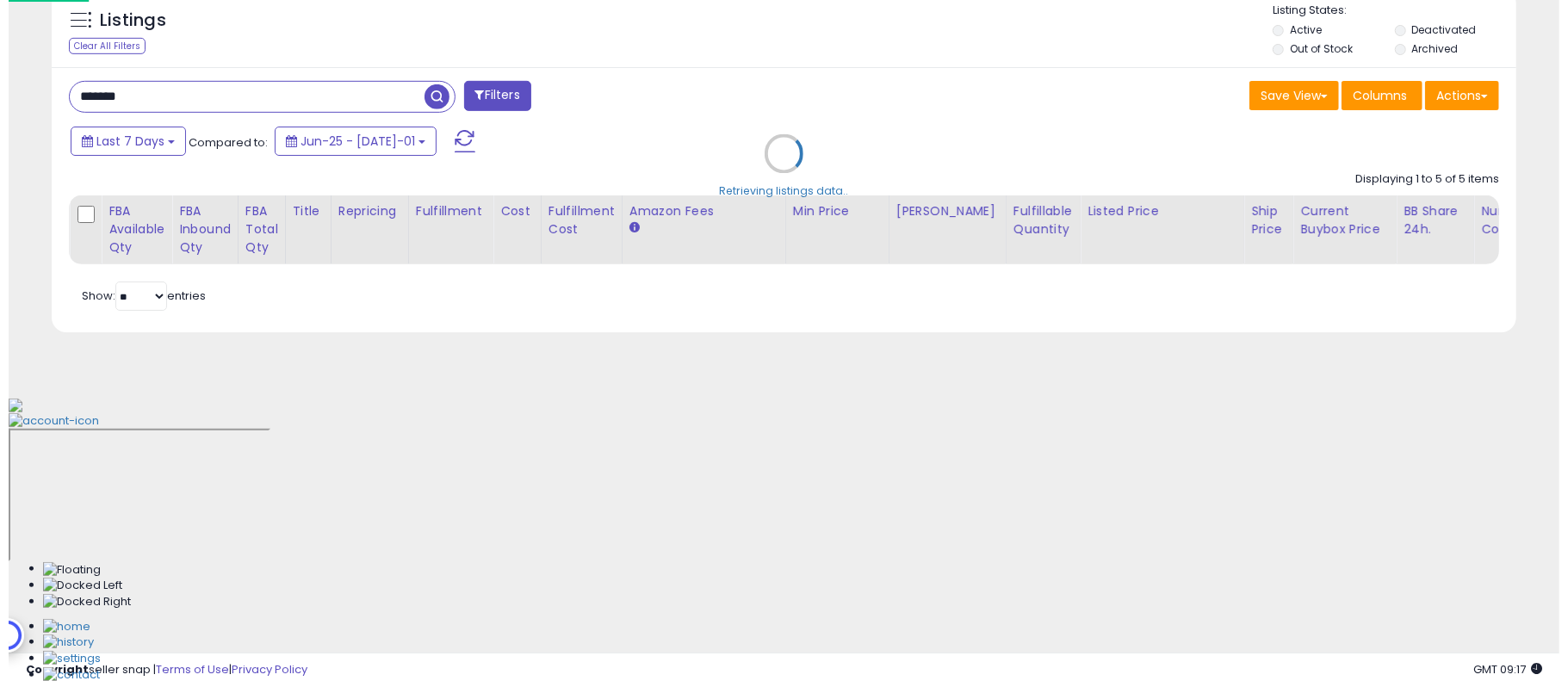 scroll, scrollTop: 414, scrollLeft: 0, axis: vertical 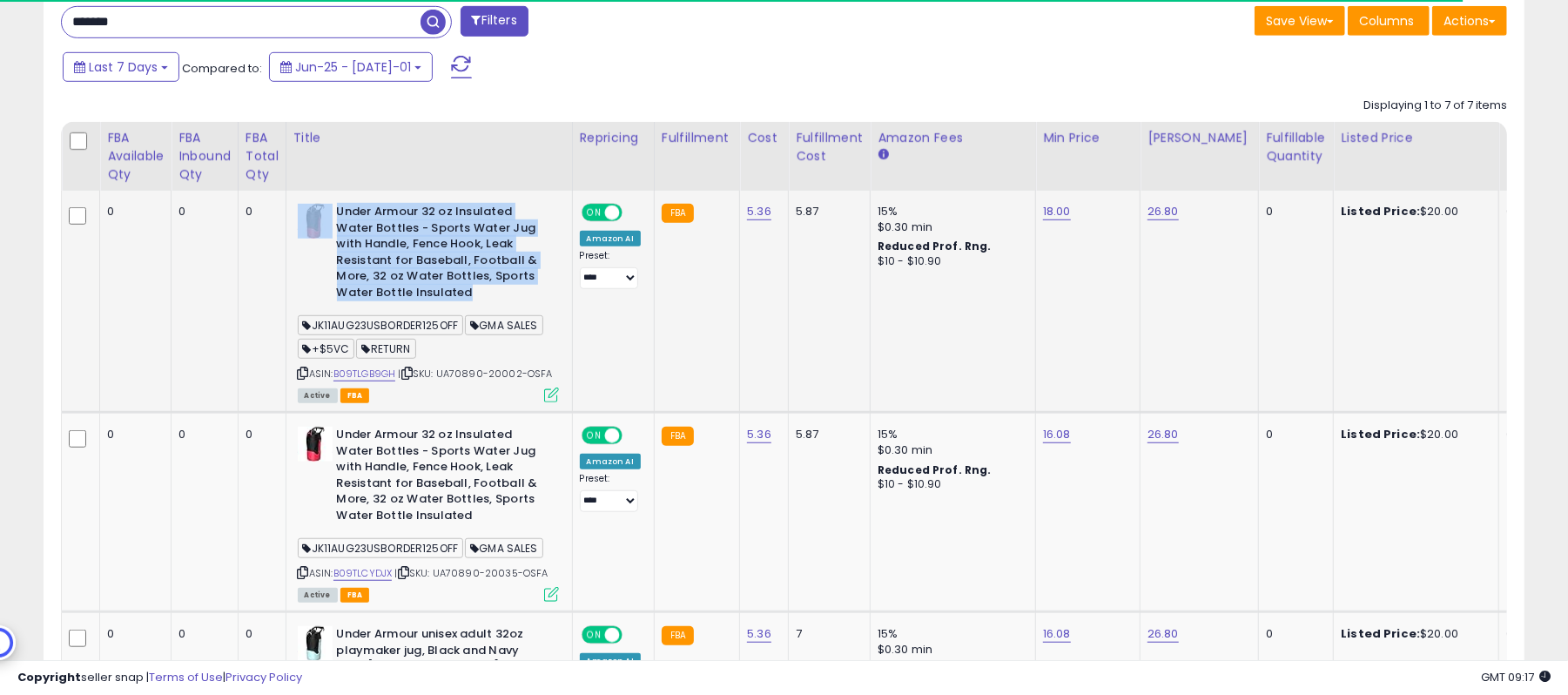 drag, startPoint x: 495, startPoint y: 294, endPoint x: 328, endPoint y: 213, distance: 185.60711 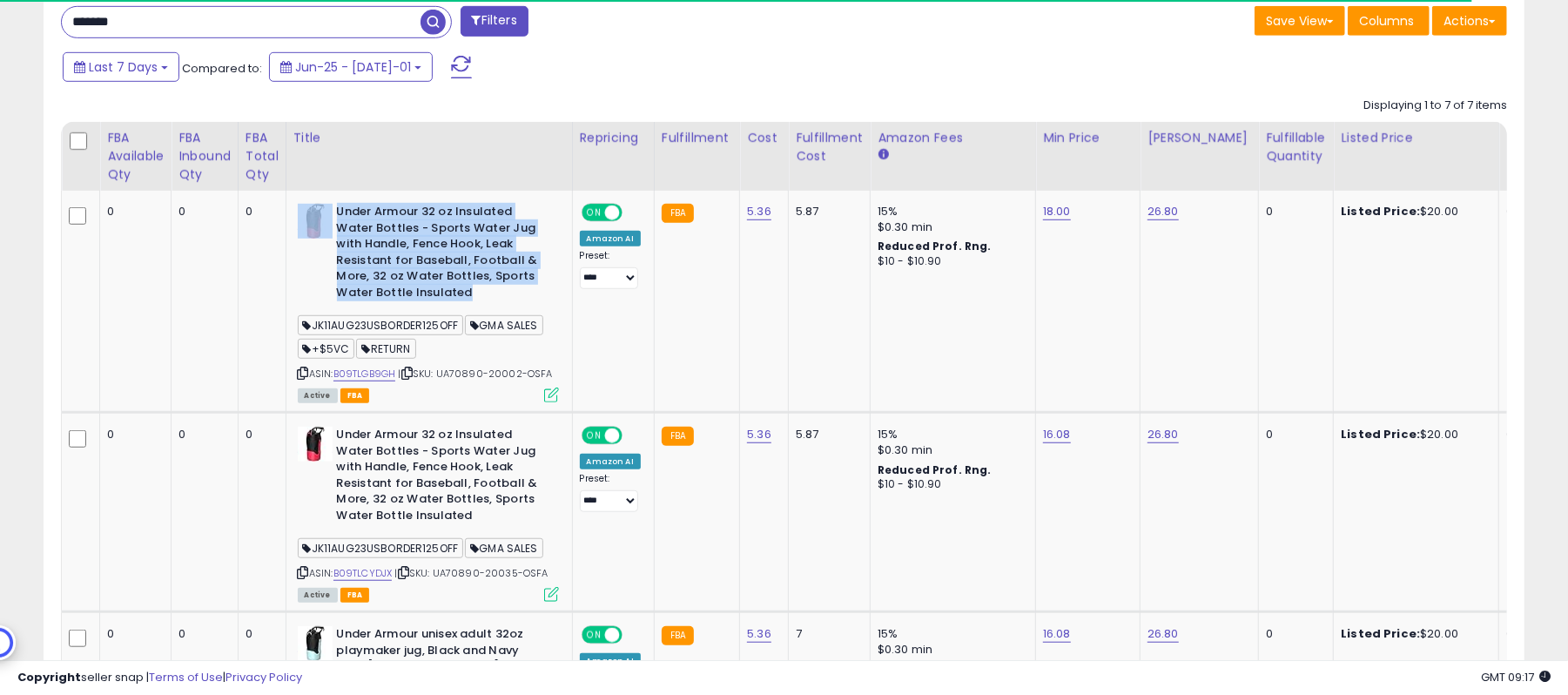 copy on "Under Armour 32 oz Insulated Water Bottles - Sports Water Jug with Handle, Fence Hook, Leak Resistant for Baseball, Football & More, 32 oz Water Bottles, Sports Water Bottle Insulated" 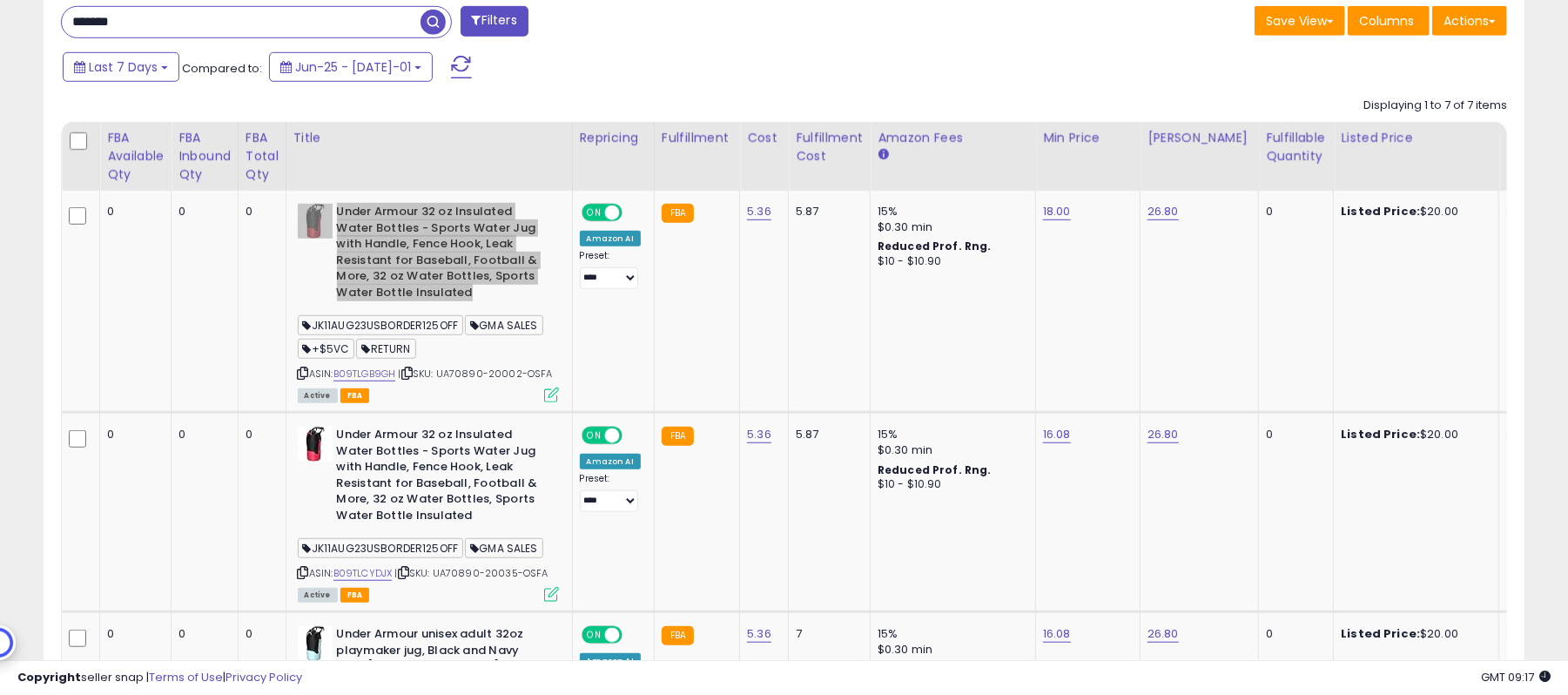 scroll, scrollTop: 870569, scrollLeft: 869768, axis: both 